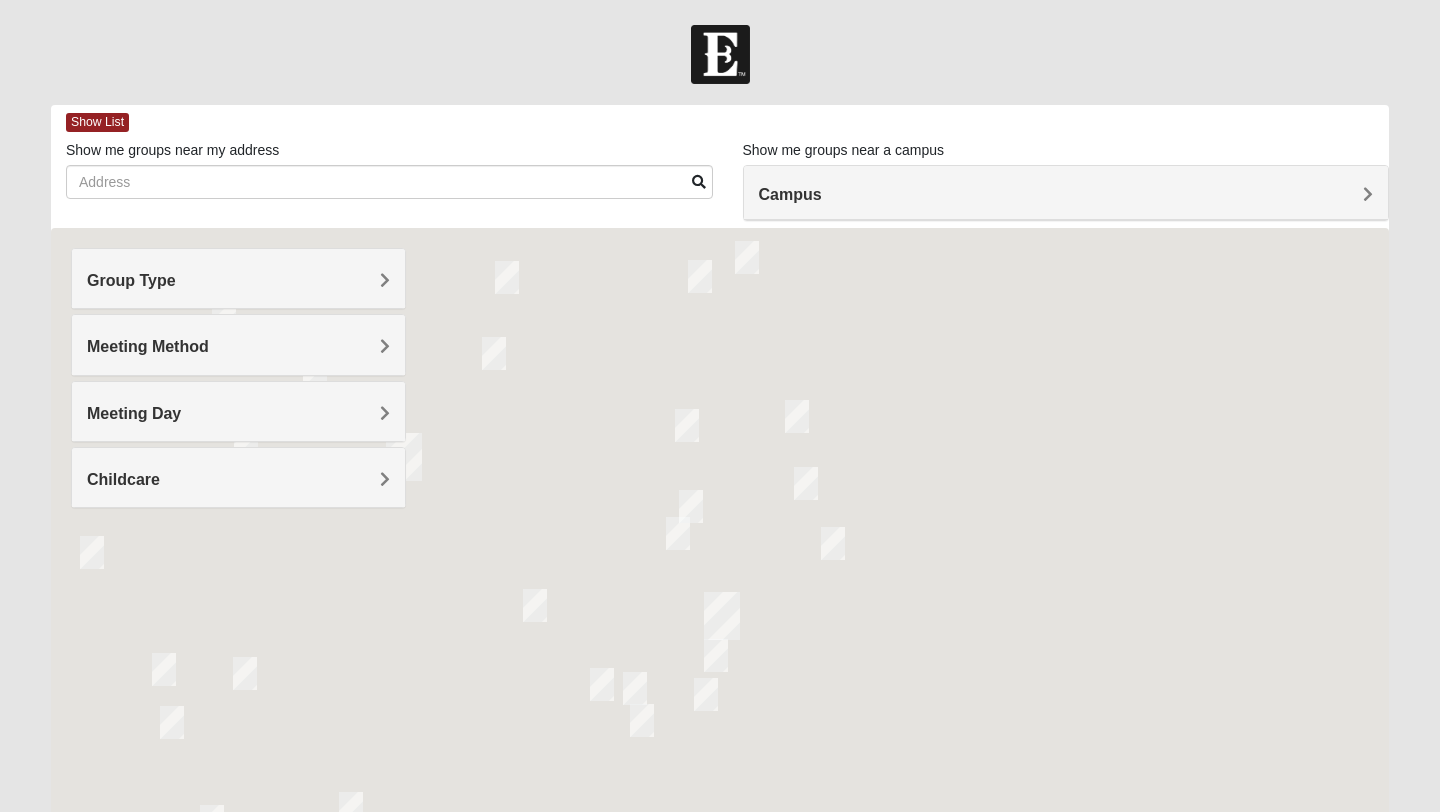 scroll, scrollTop: 0, scrollLeft: 0, axis: both 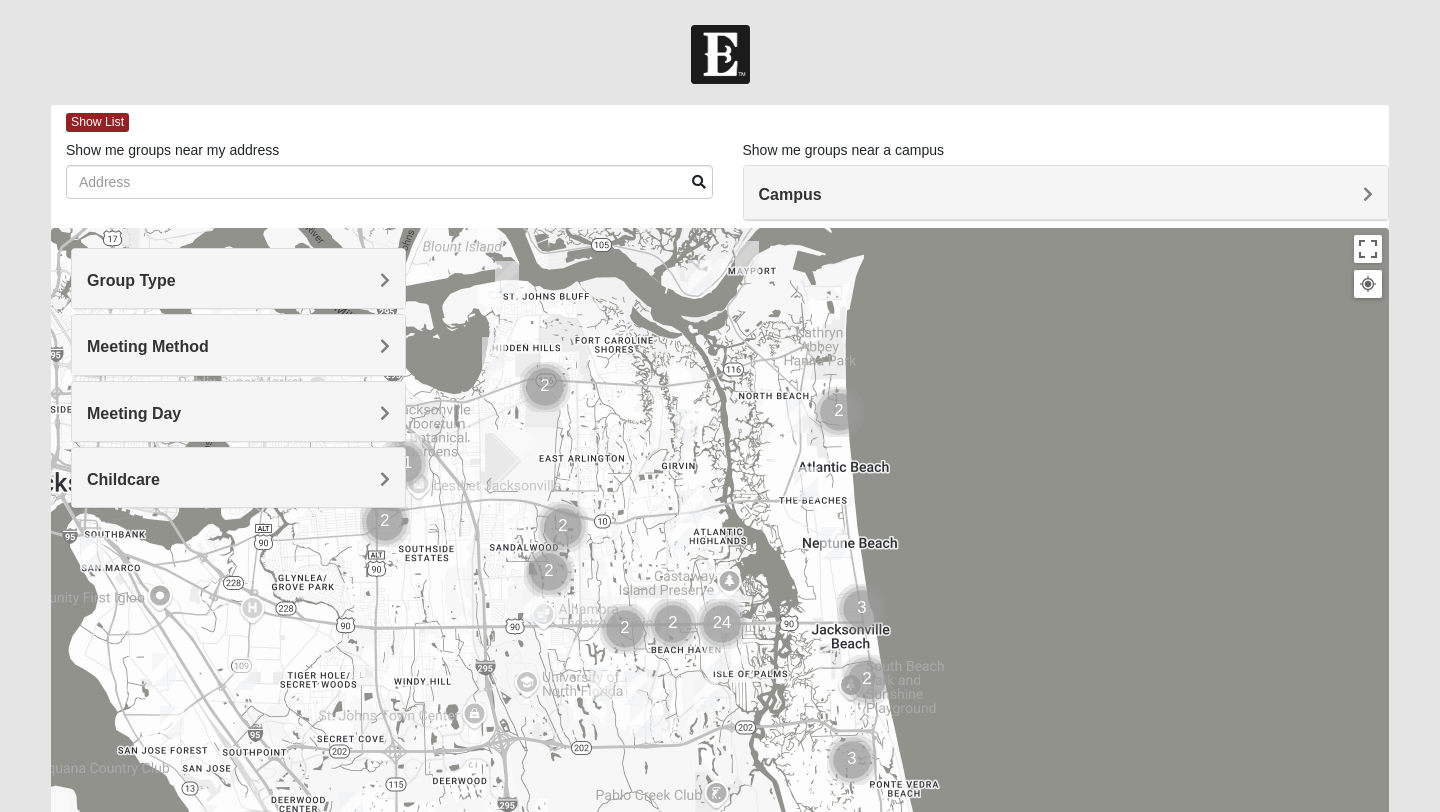 click on "Meeting Day" at bounding box center (238, 413) 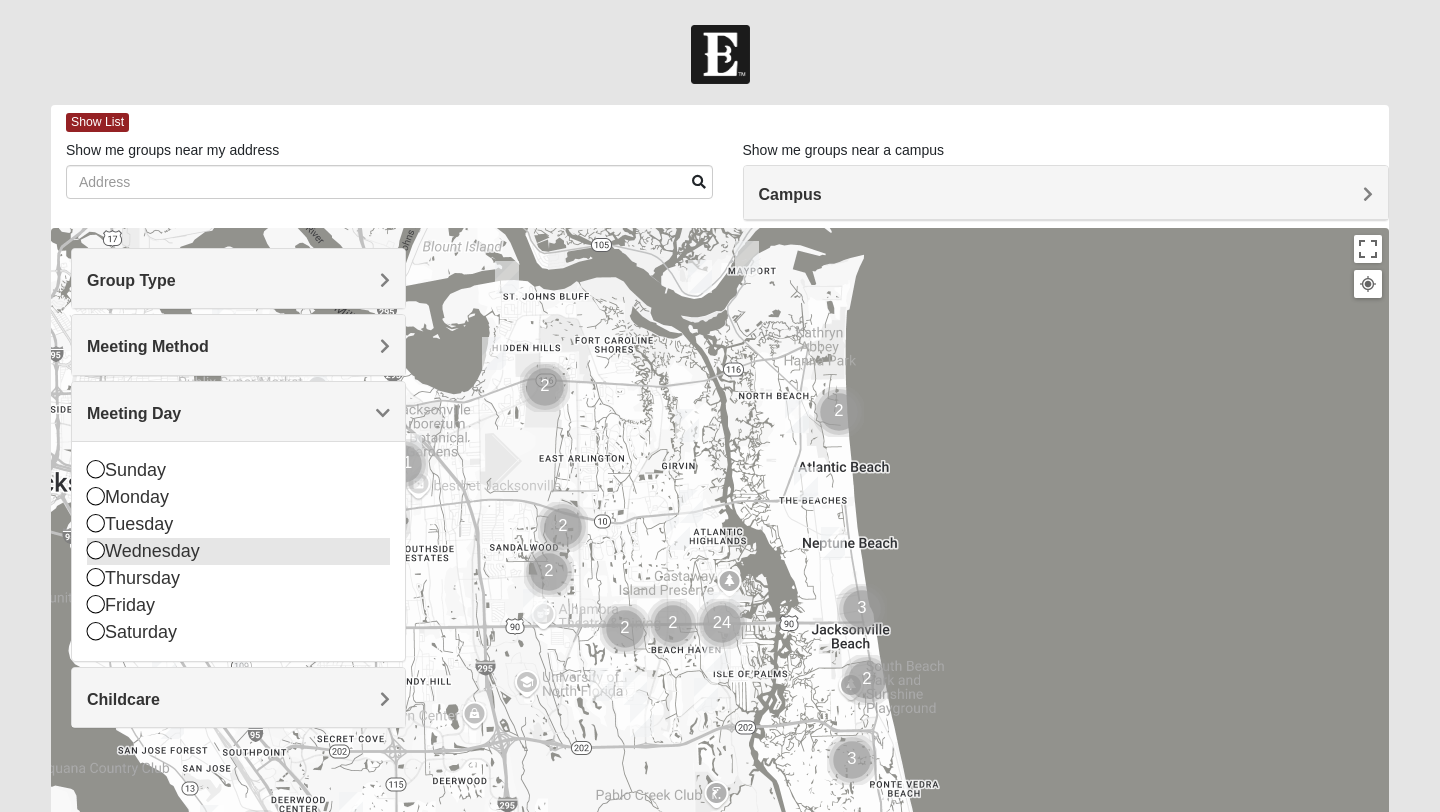 click on "Wednesday" at bounding box center [238, 551] 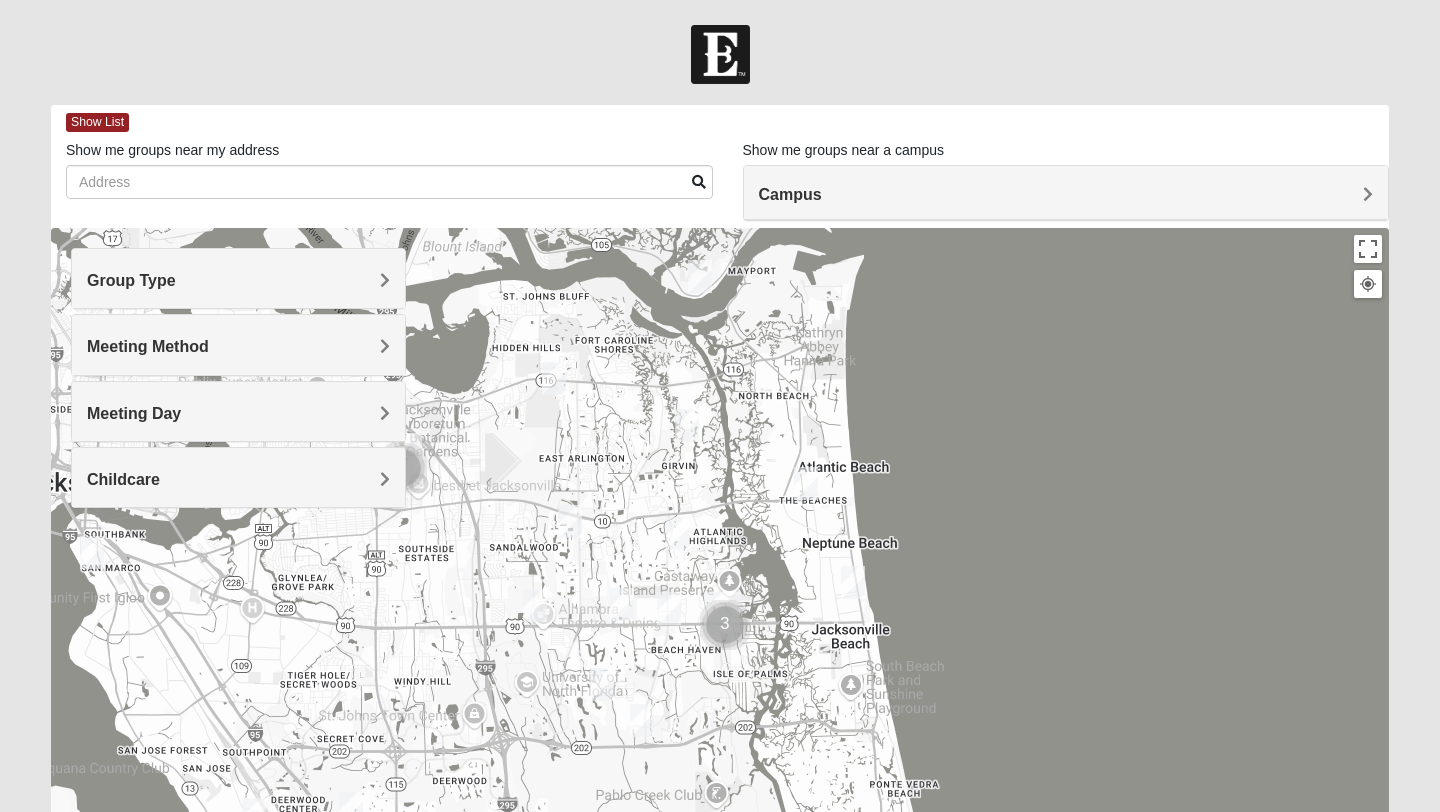 click on "Group Type" at bounding box center (238, 280) 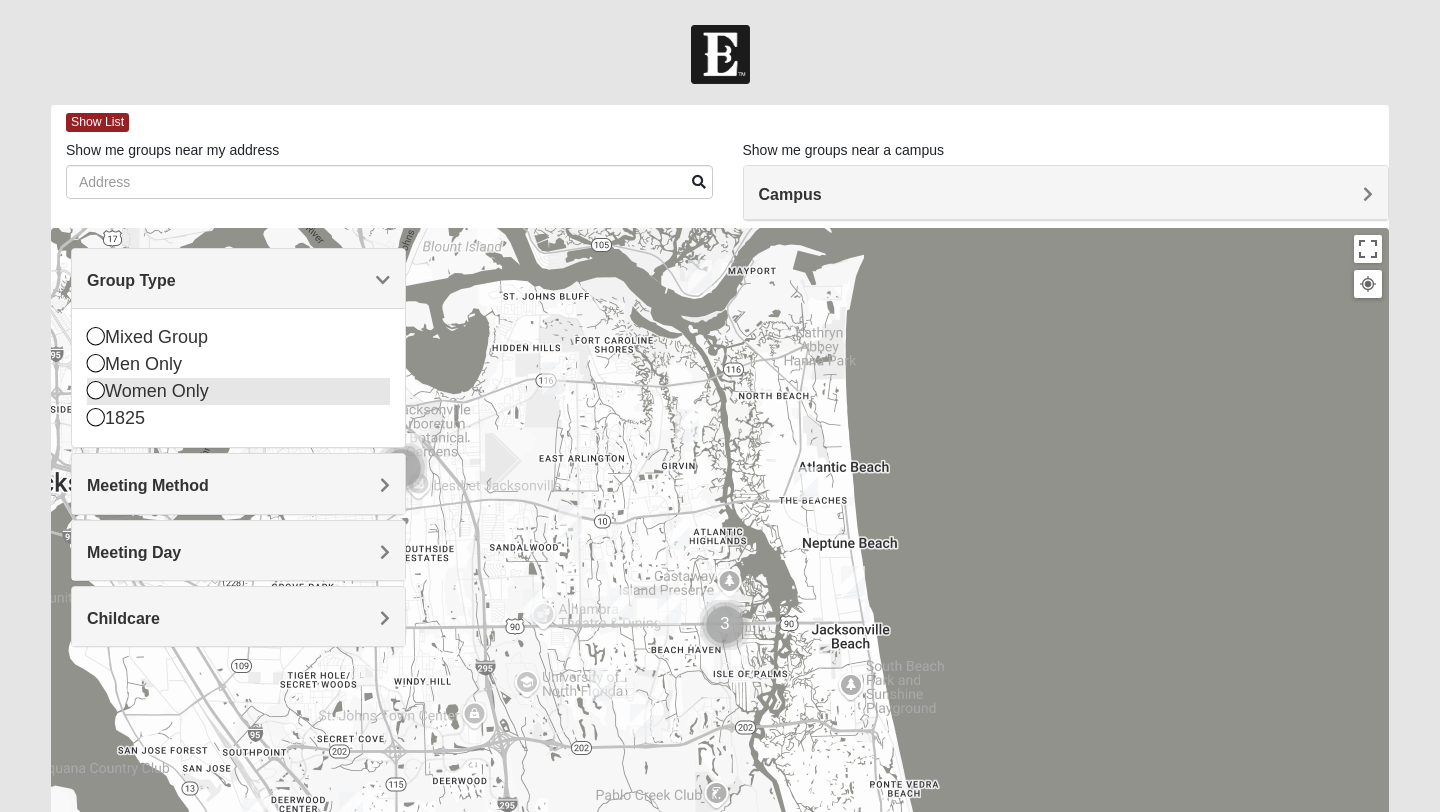 click at bounding box center [96, 390] 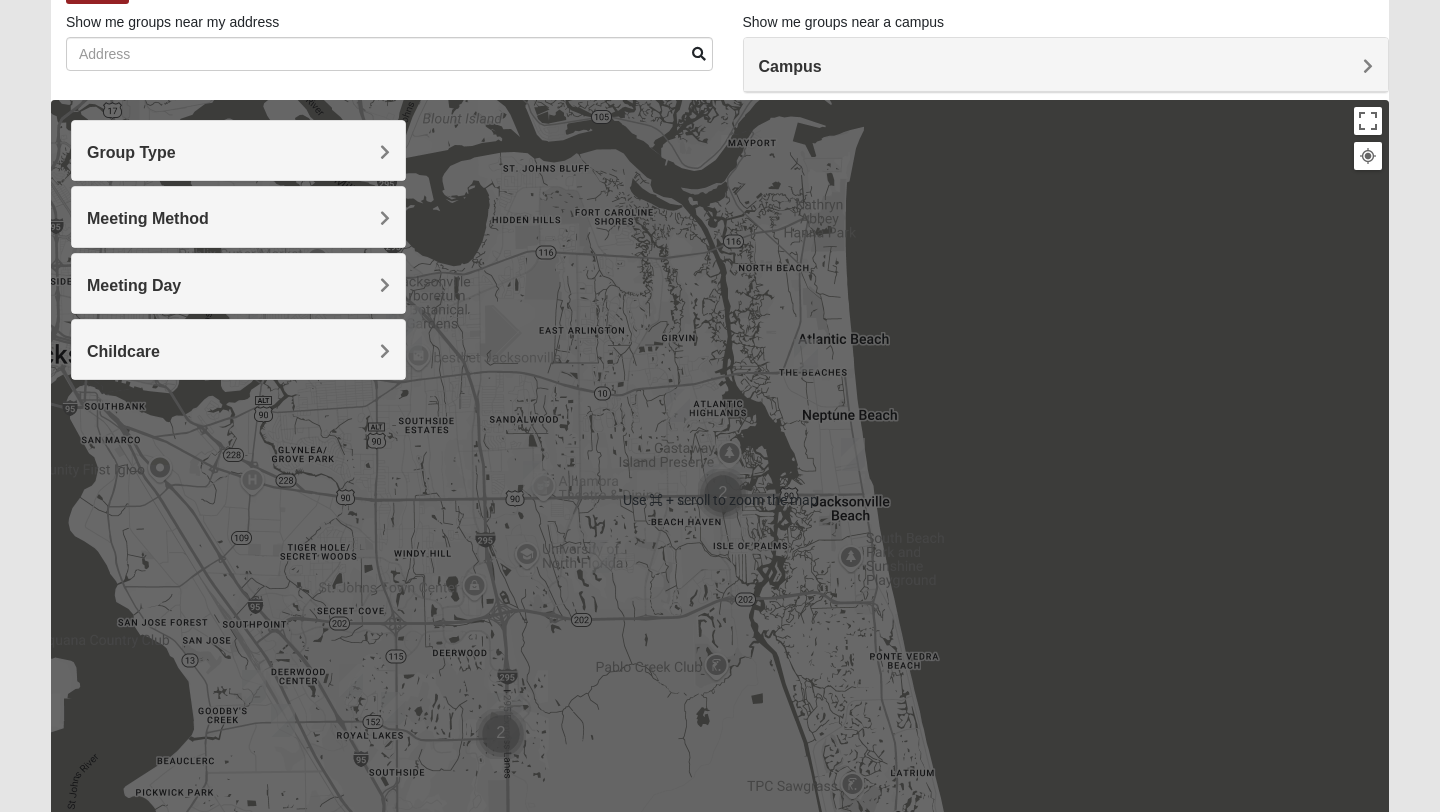 scroll, scrollTop: 0, scrollLeft: 0, axis: both 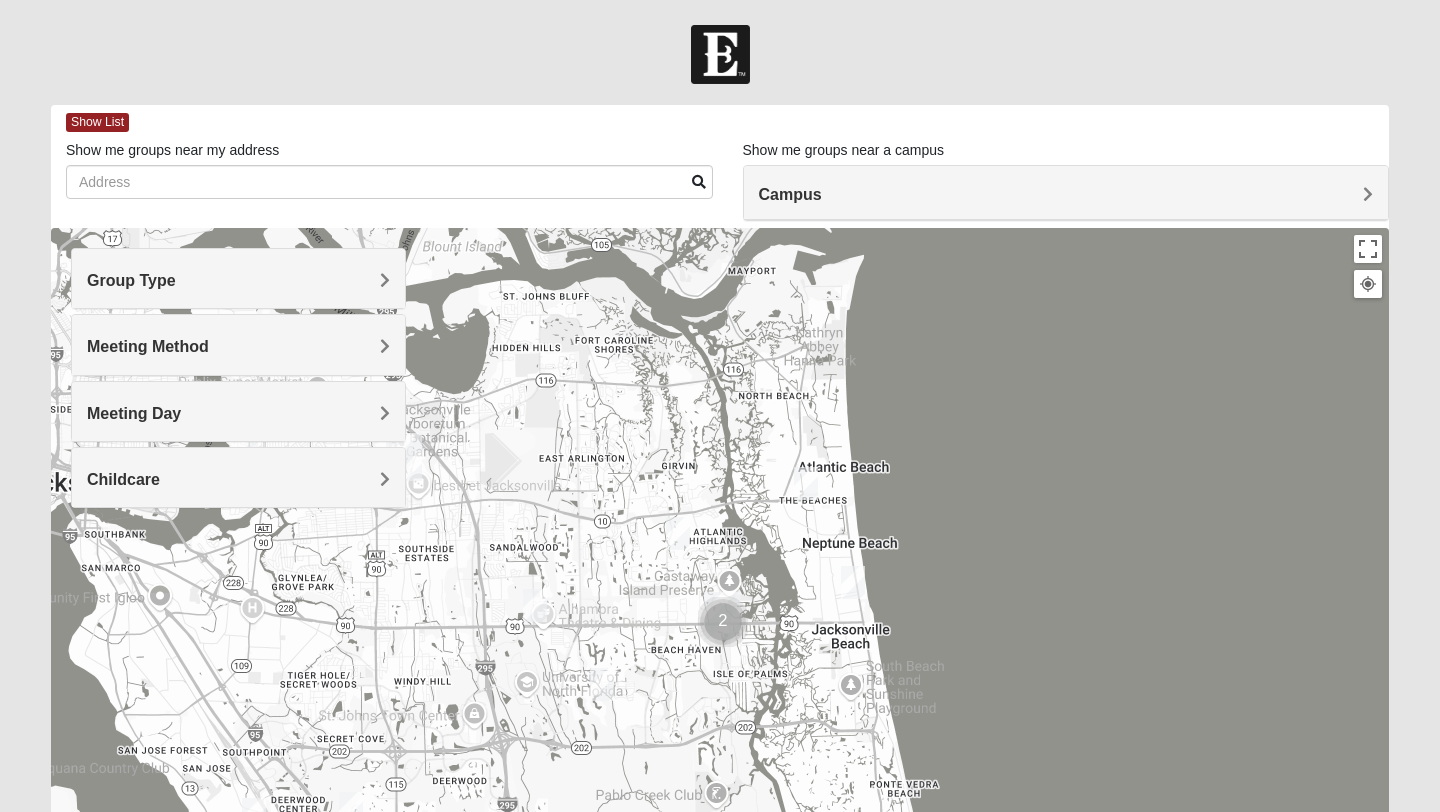 click on "Childcare" at bounding box center [123, 479] 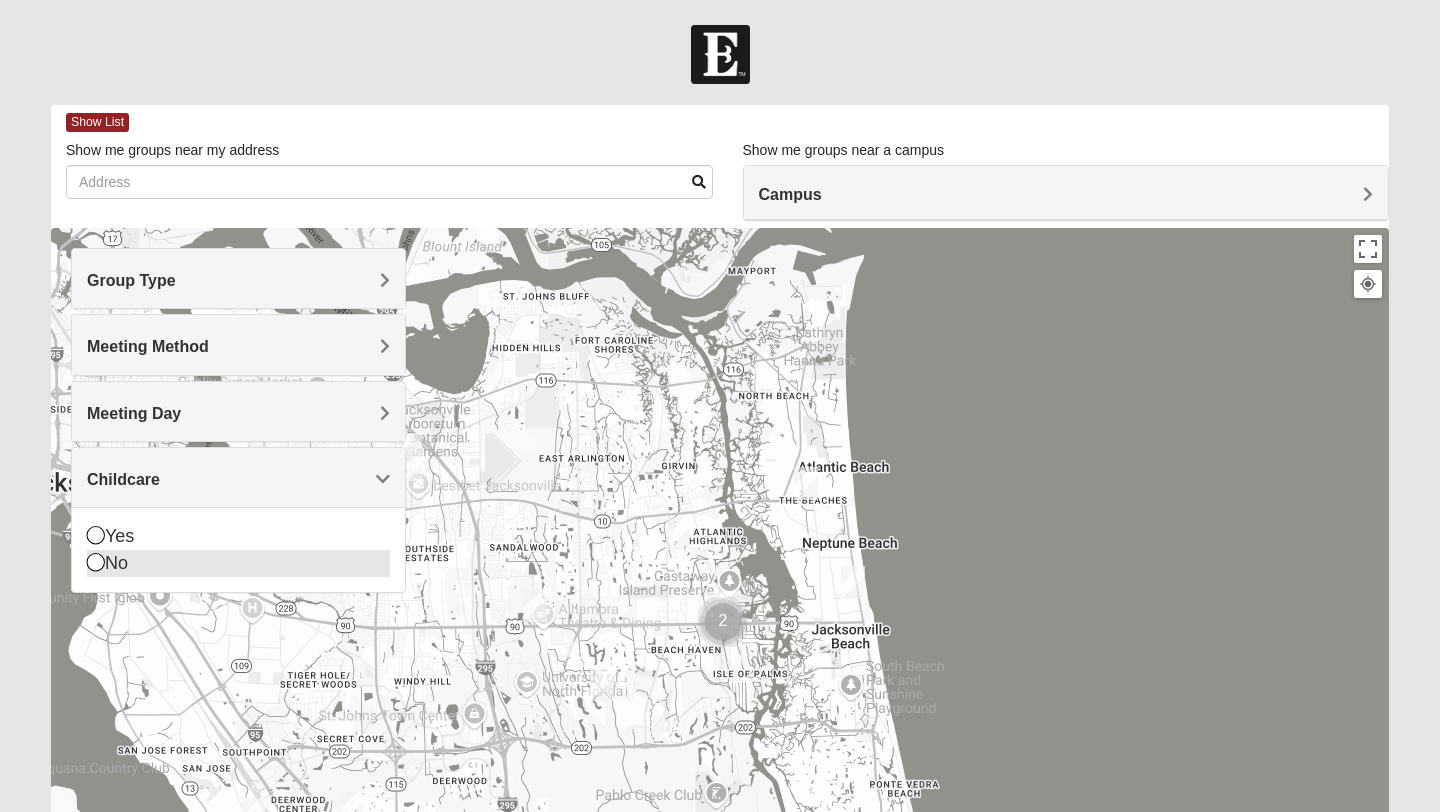 click on "No" at bounding box center [238, 563] 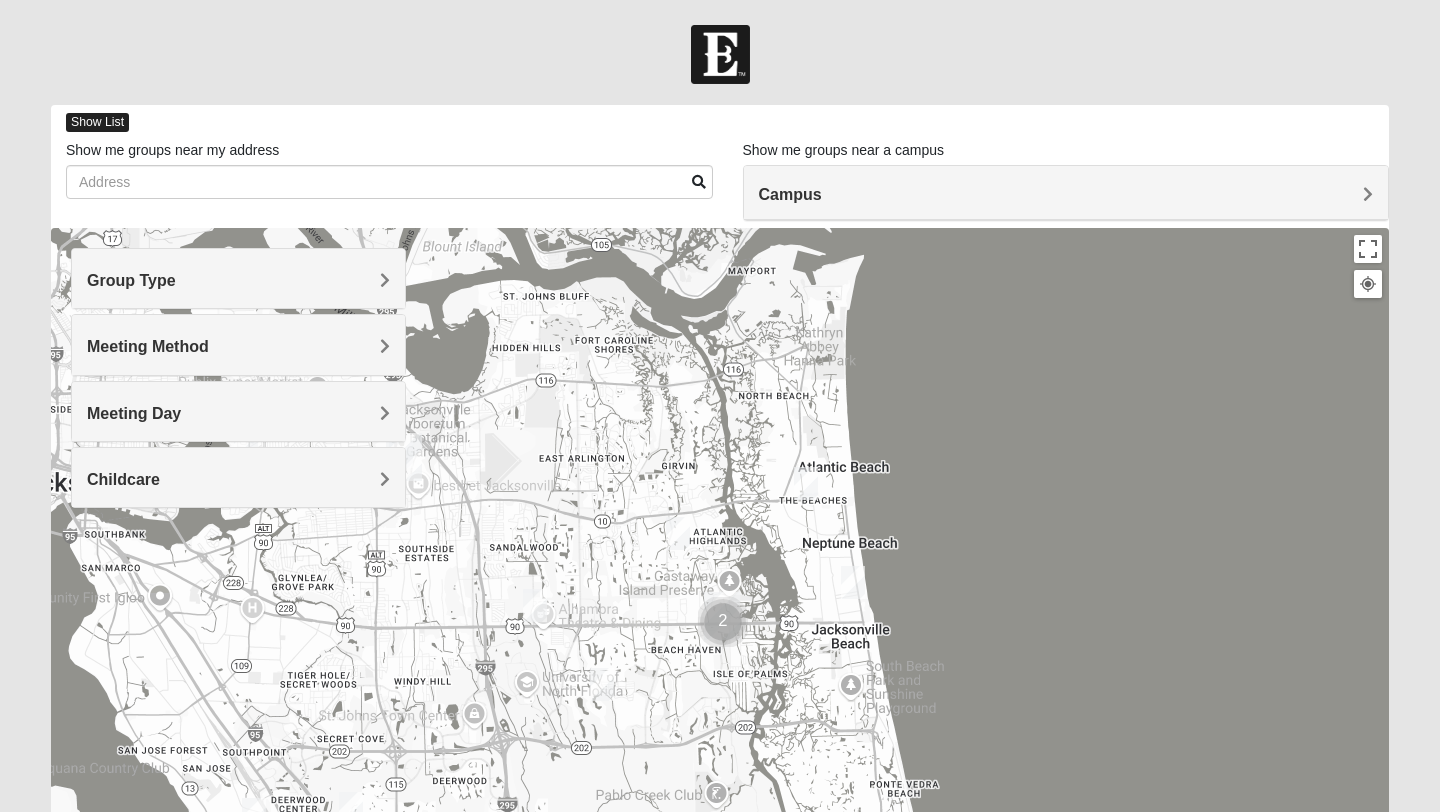 click on "Show List" at bounding box center (97, 122) 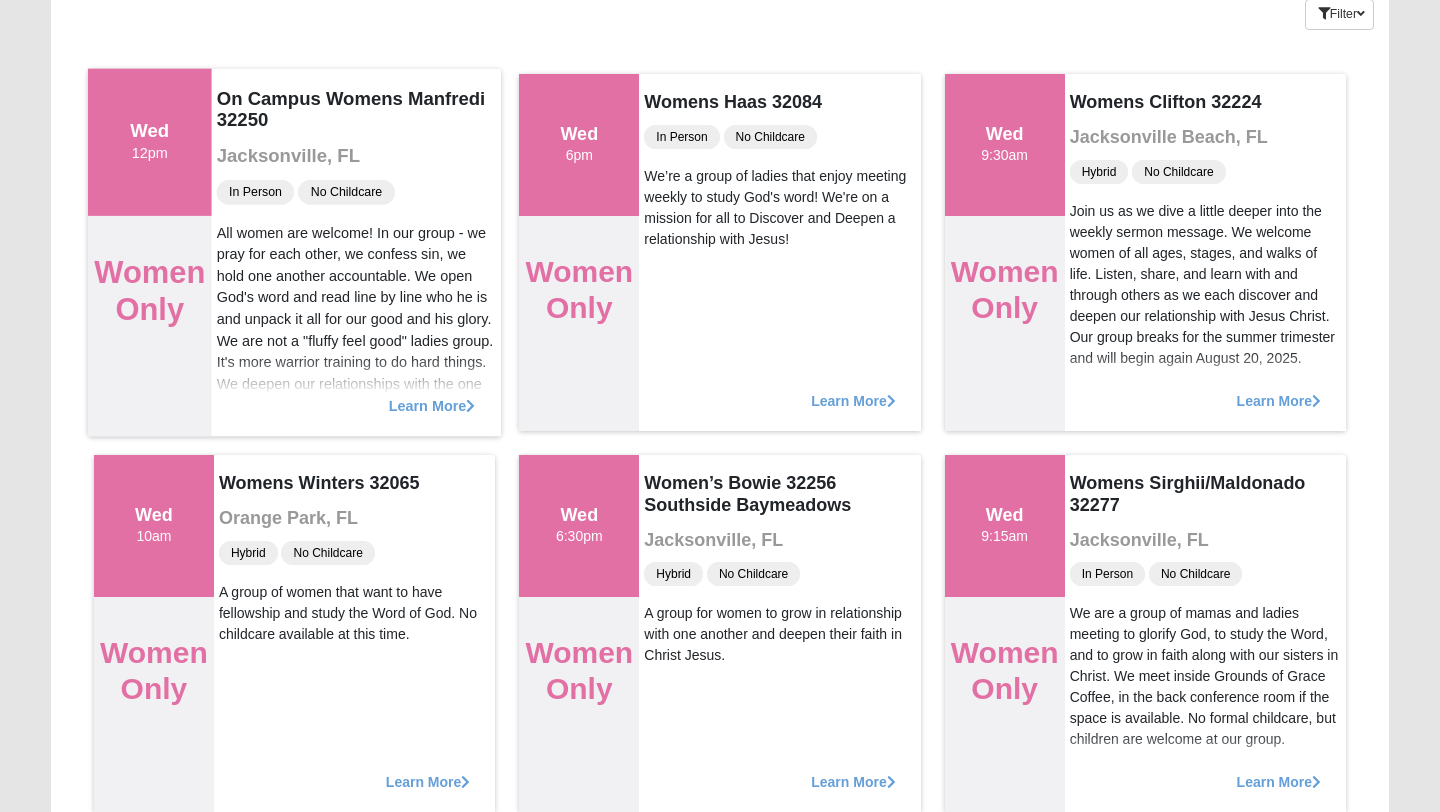 scroll, scrollTop: 179, scrollLeft: 0, axis: vertical 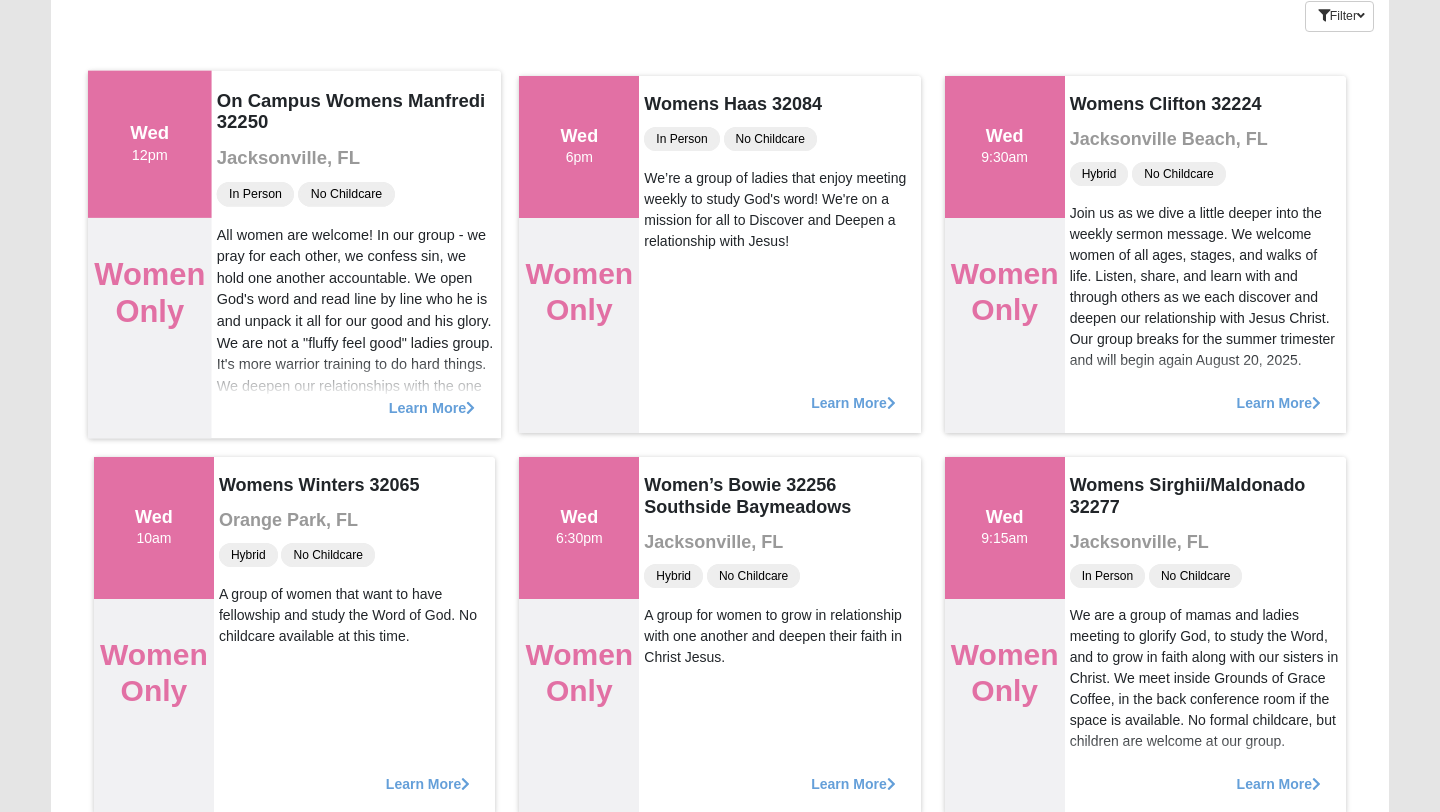 click on "Learn More" at bounding box center (432, 397) 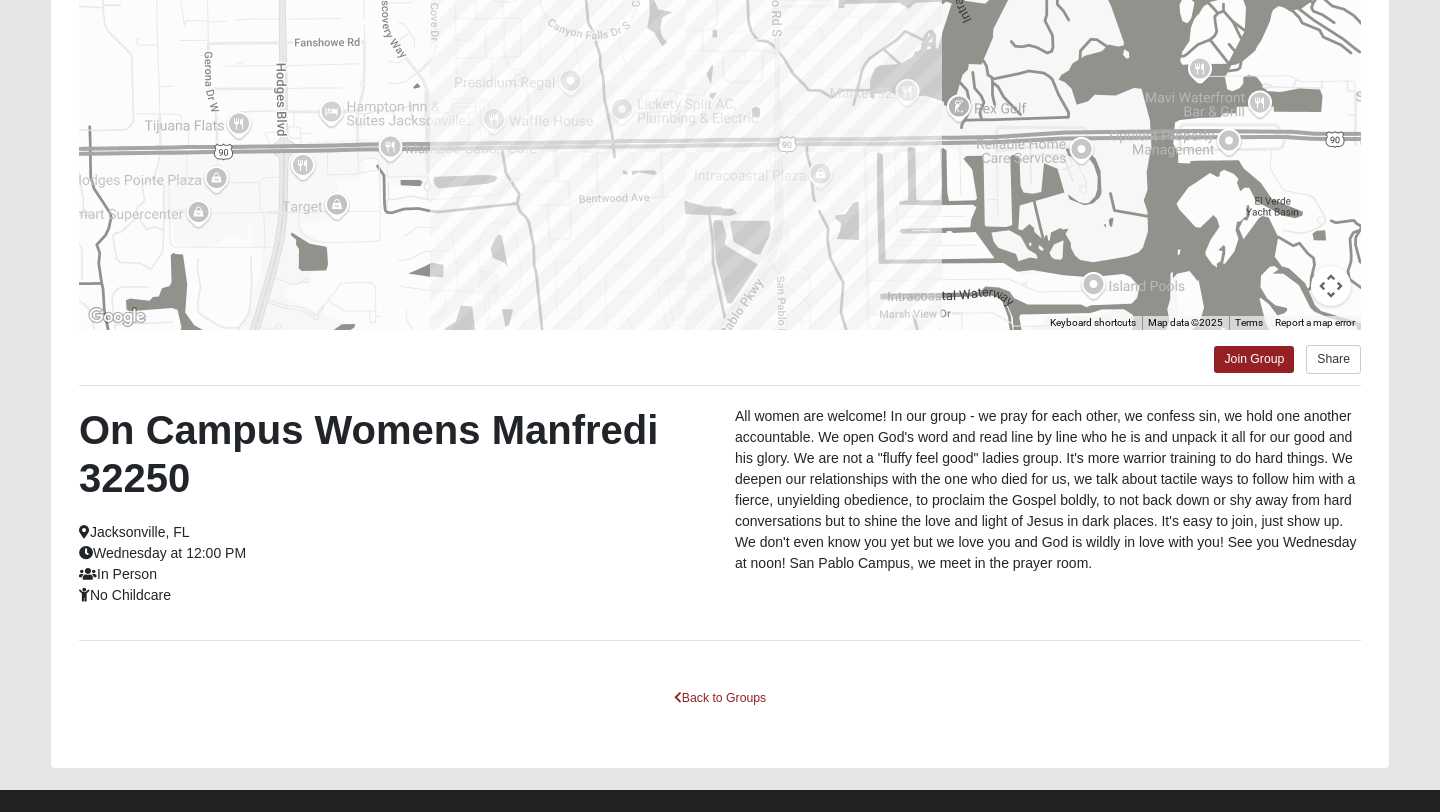 scroll, scrollTop: 318, scrollLeft: 0, axis: vertical 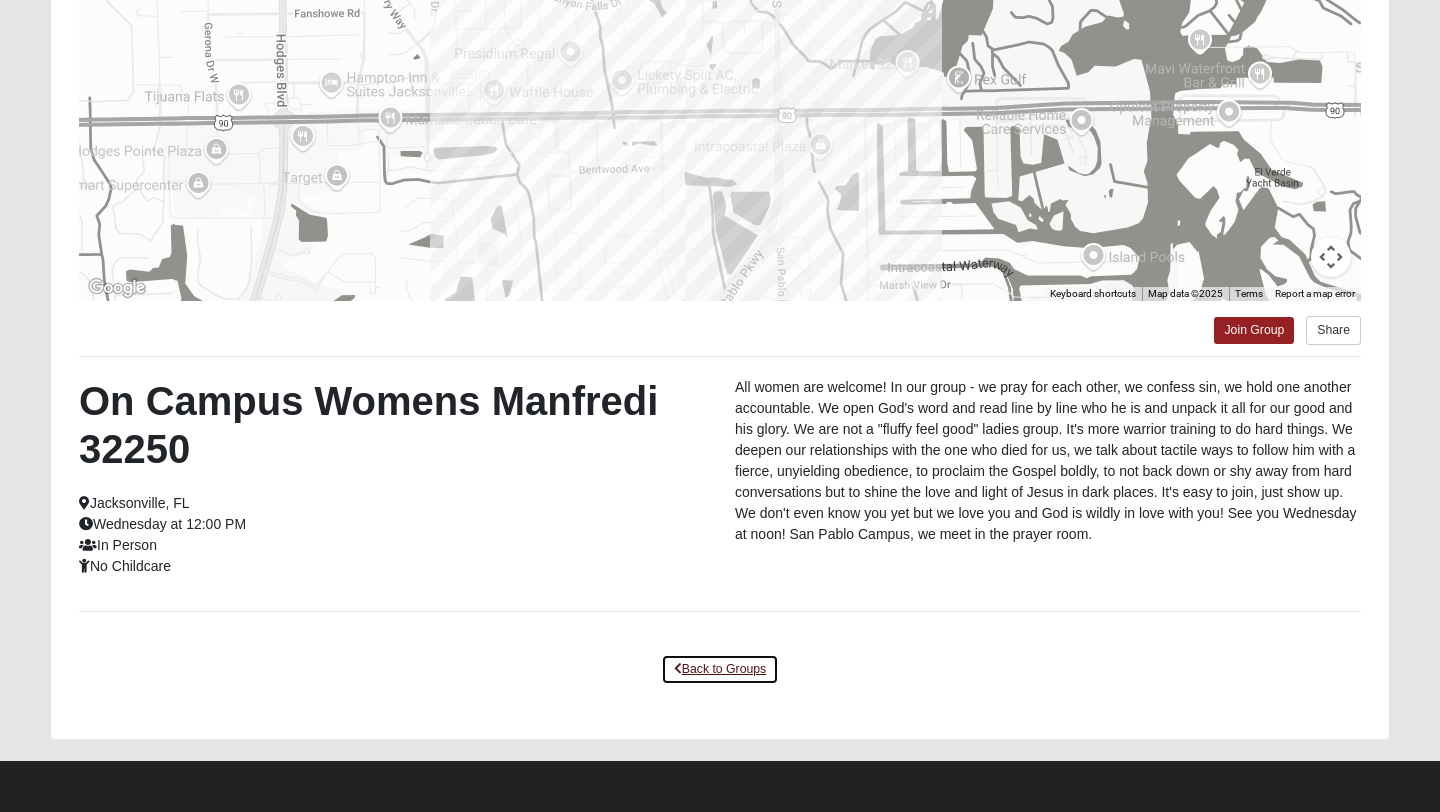 click on "Back to Groups" at bounding box center [720, 669] 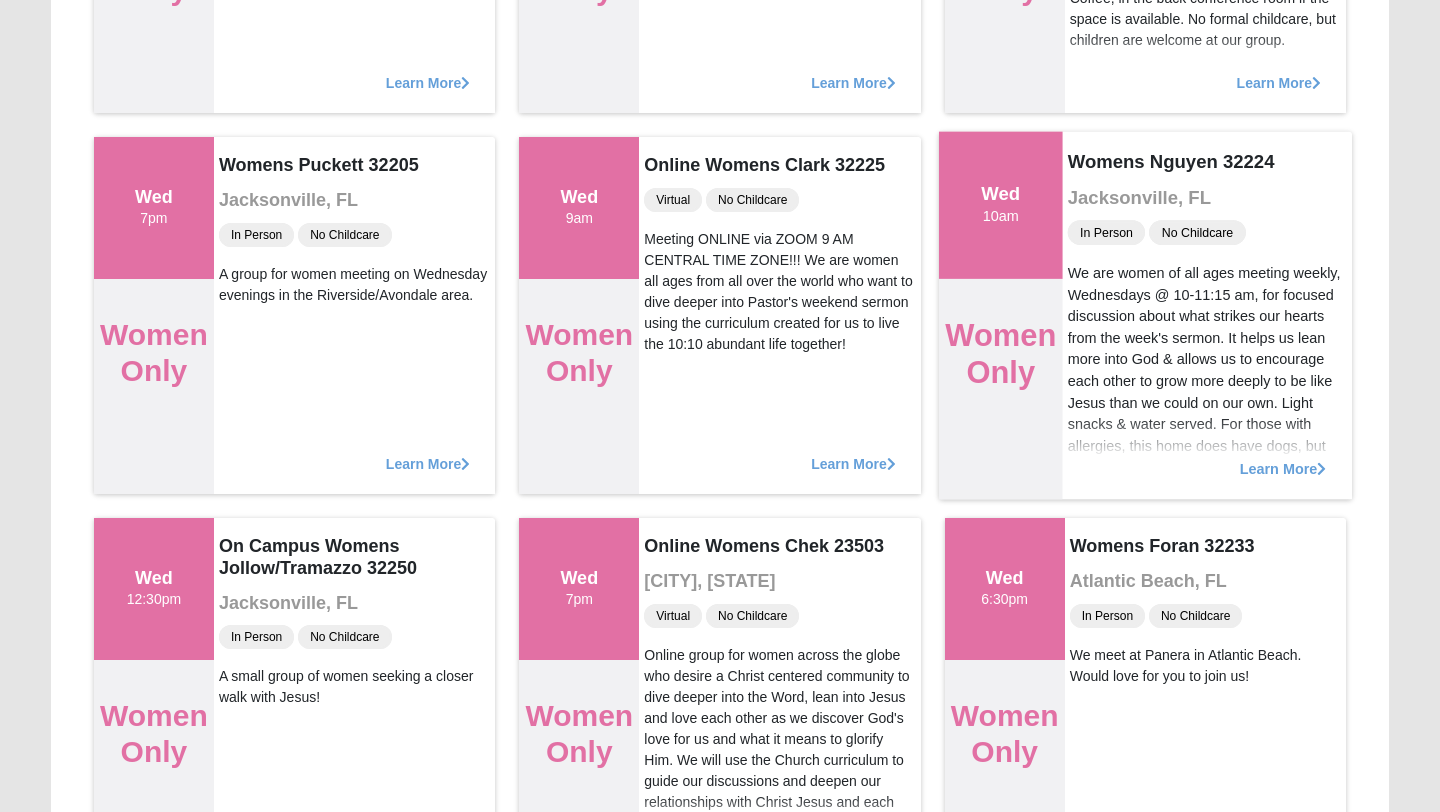 scroll, scrollTop: 884, scrollLeft: 0, axis: vertical 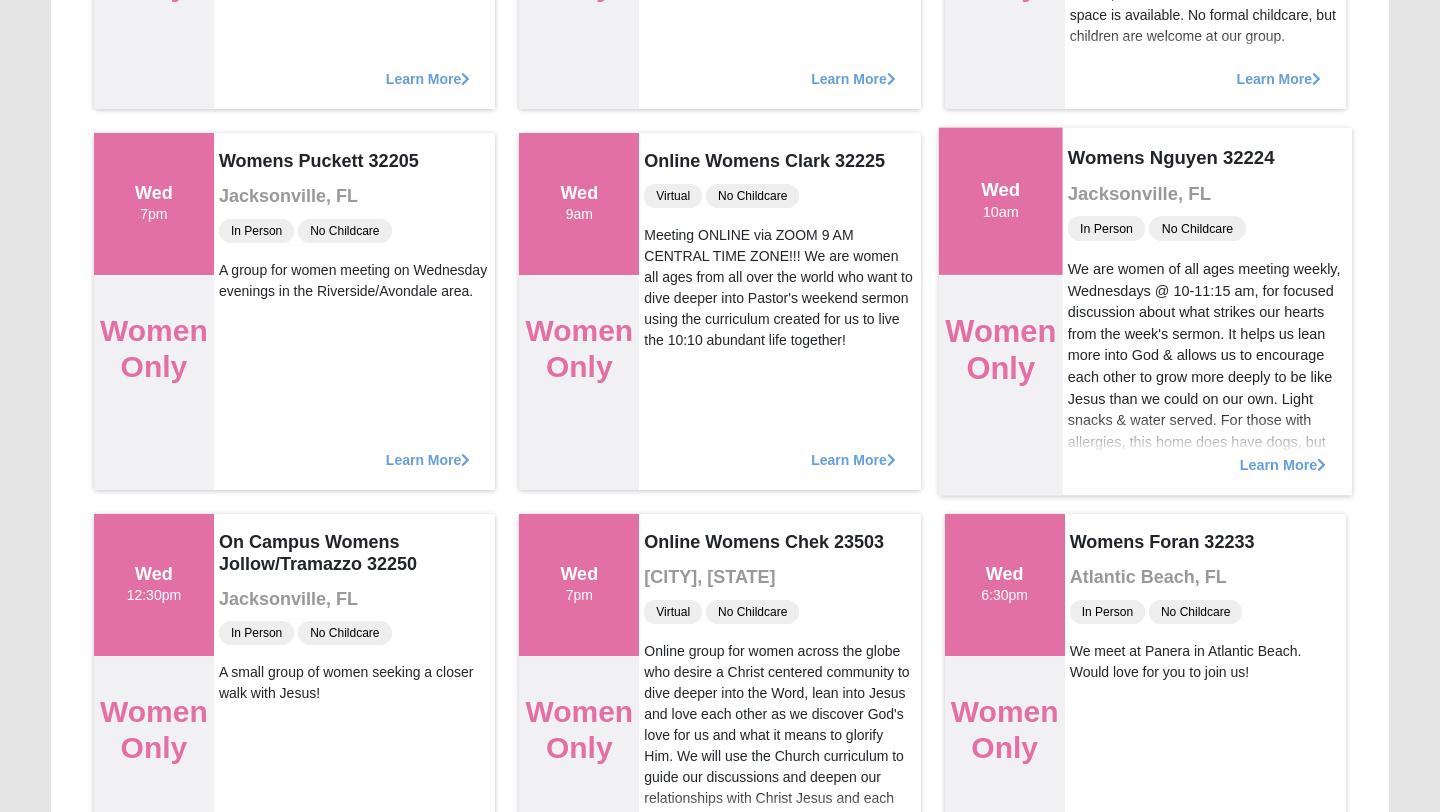 click on "Learn More" at bounding box center (1282, 454) 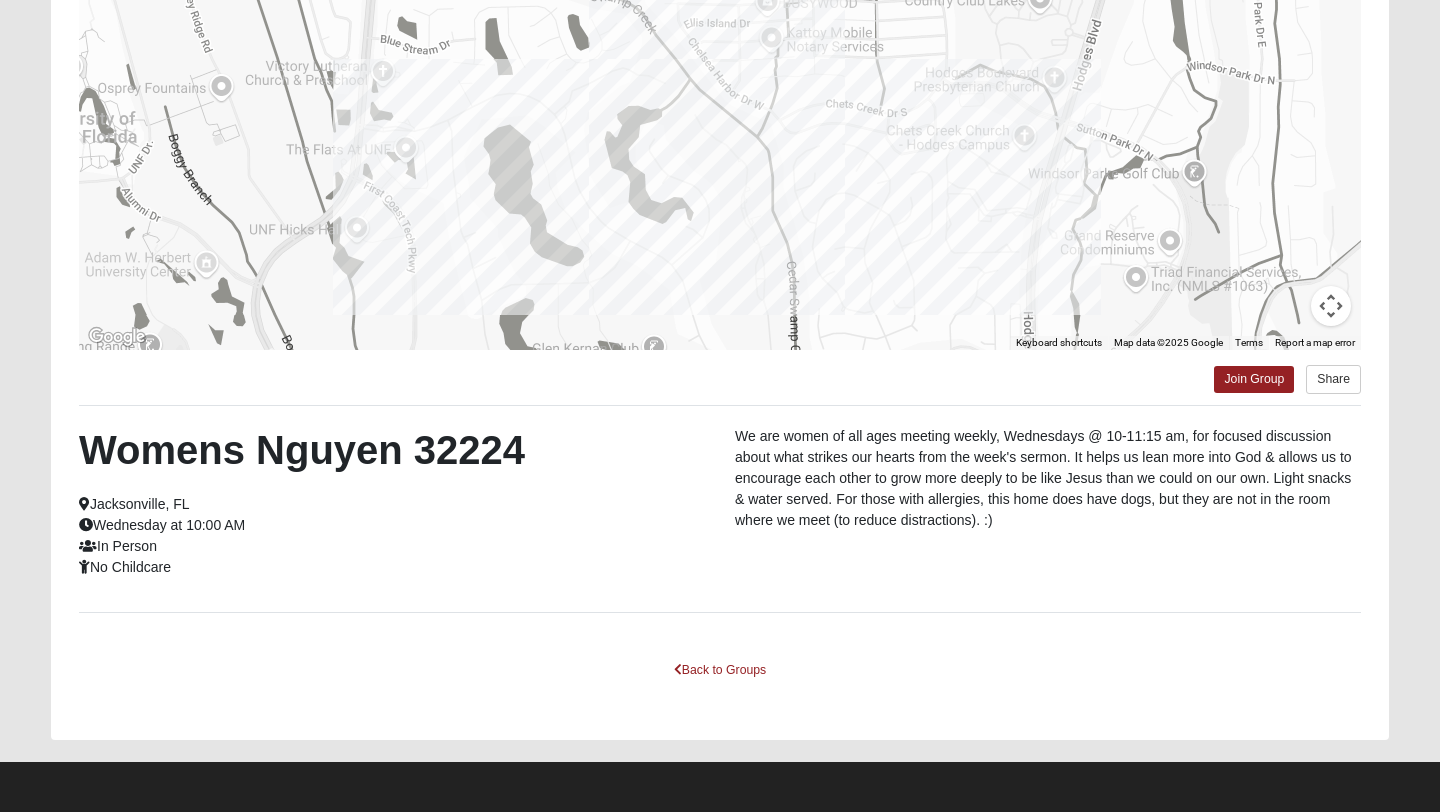 scroll, scrollTop: 270, scrollLeft: 0, axis: vertical 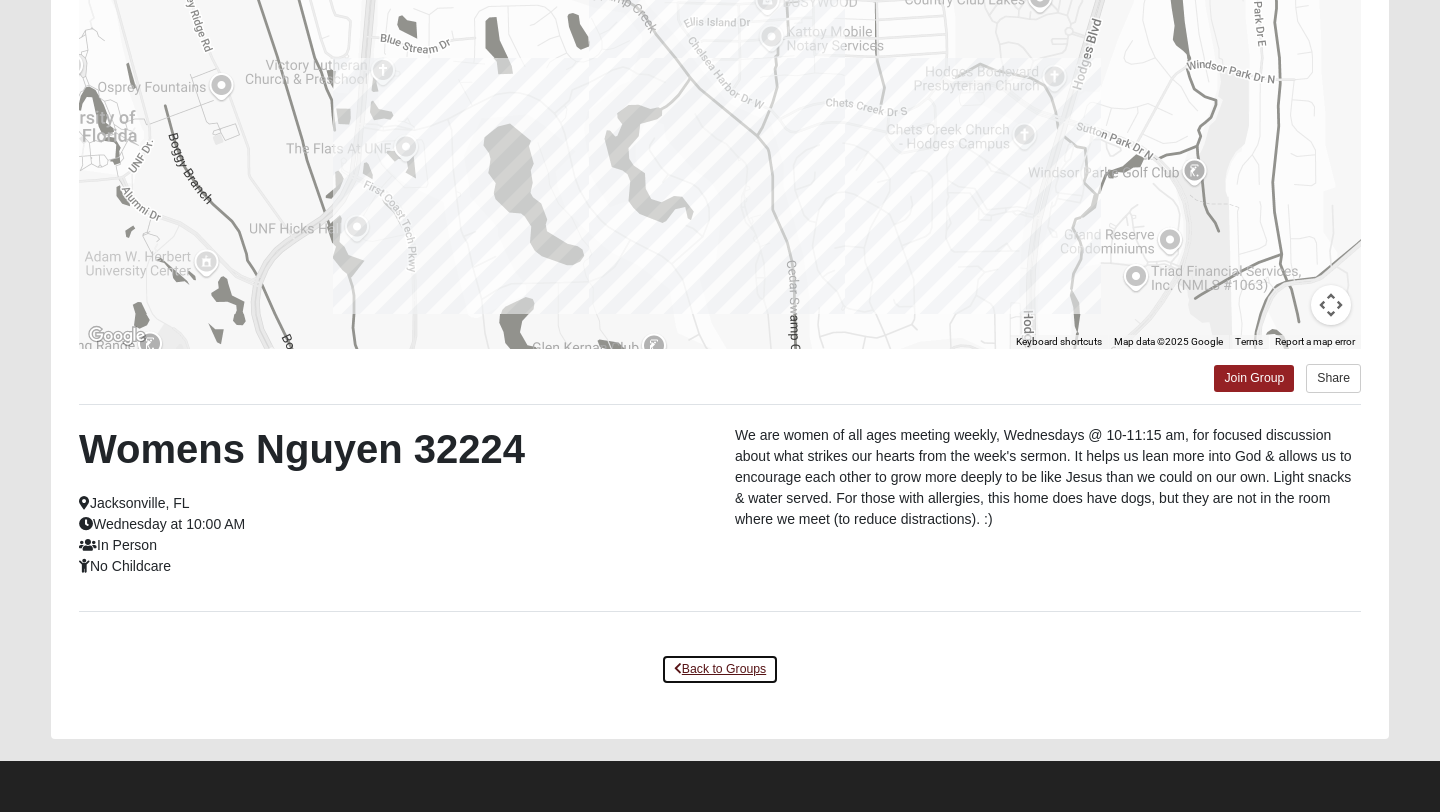 click on "Back to Groups" at bounding box center (720, 669) 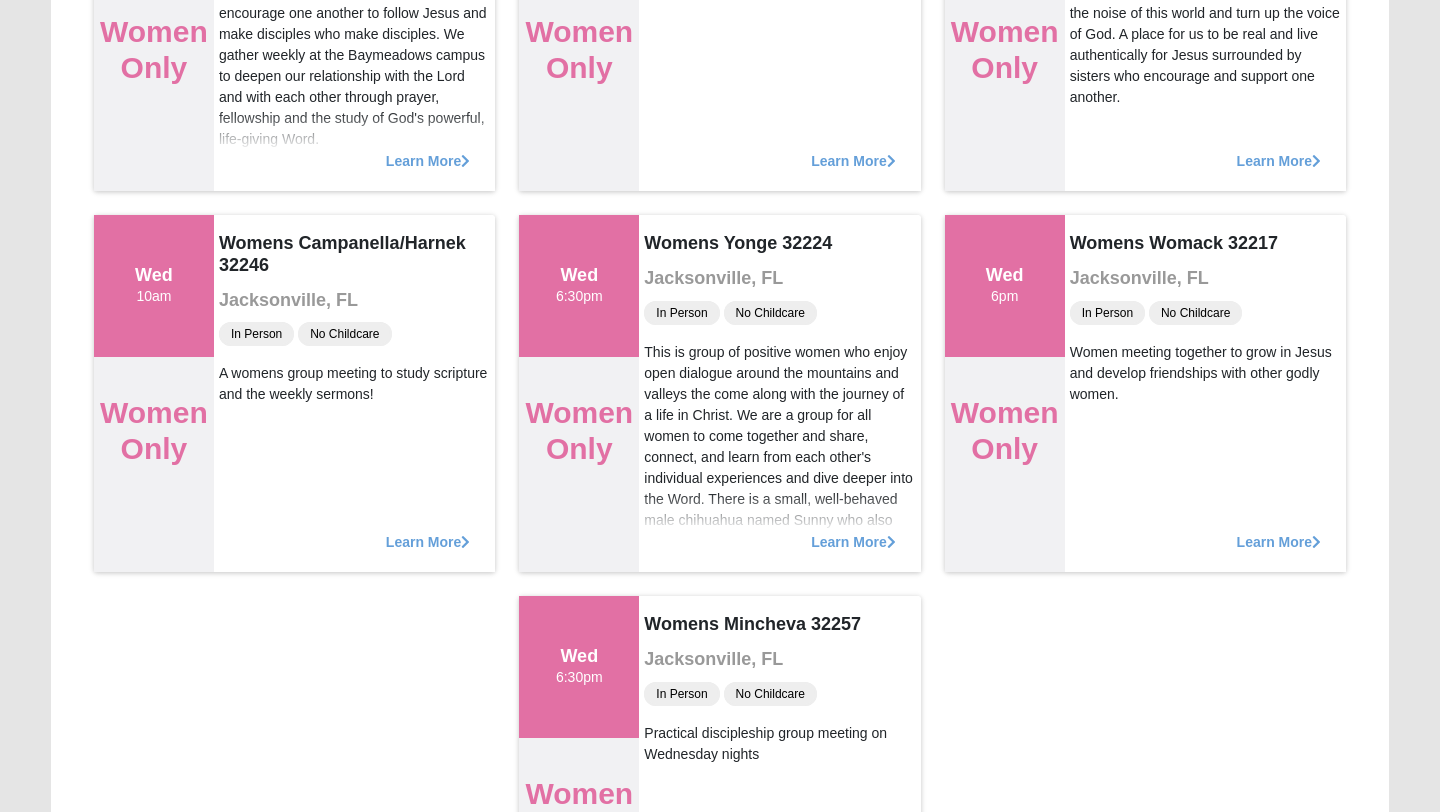 scroll, scrollTop: 2329, scrollLeft: 0, axis: vertical 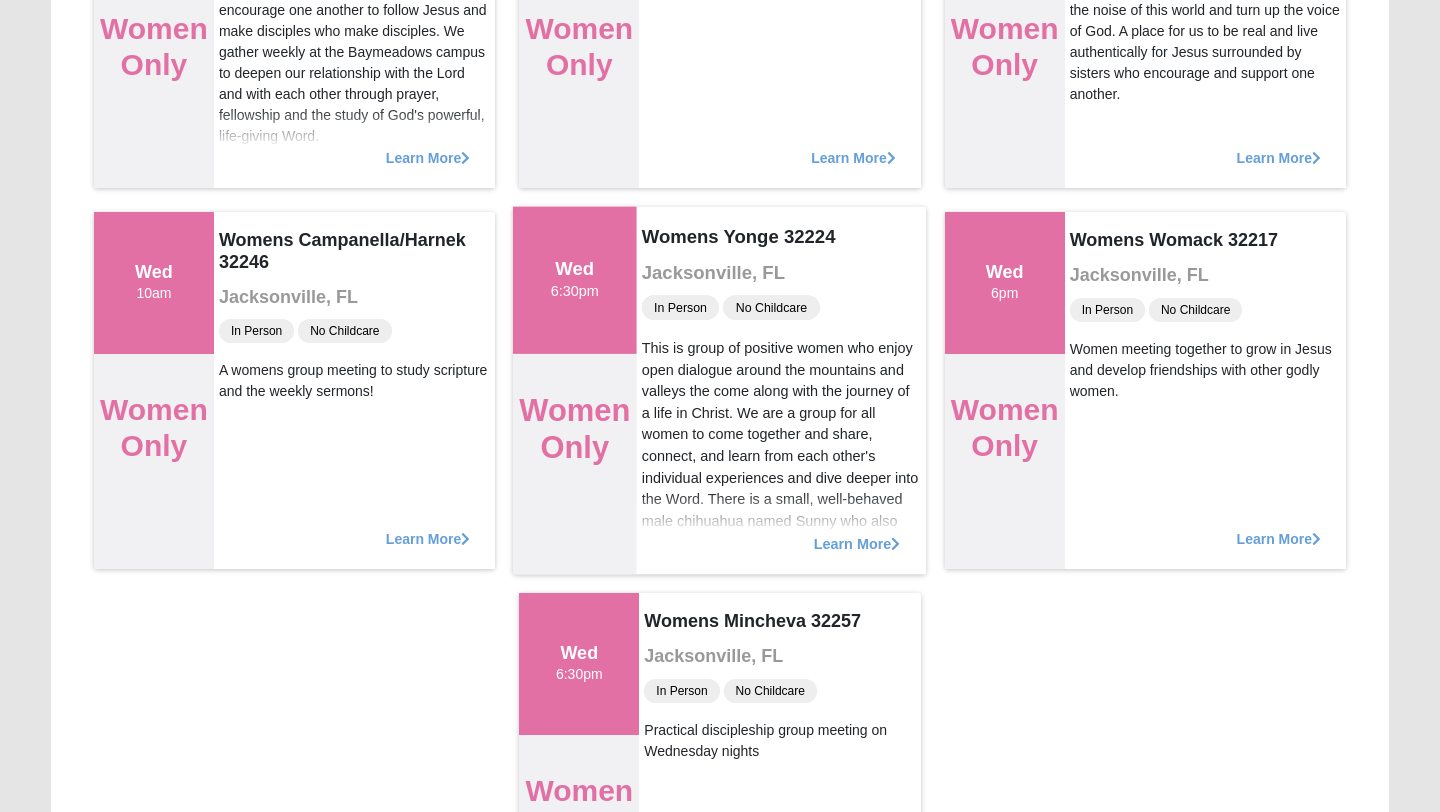 click on "Learn More" at bounding box center [857, 533] 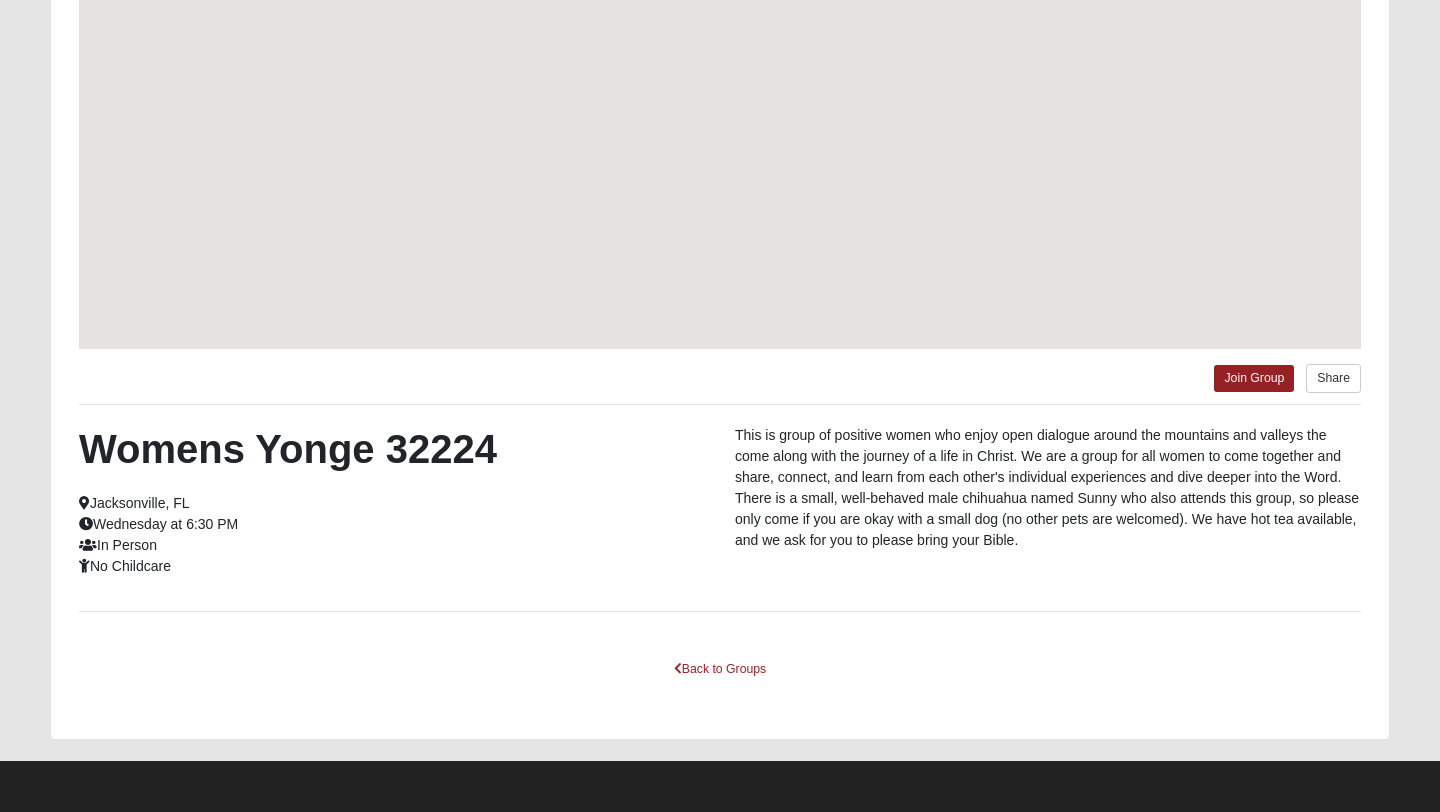 scroll, scrollTop: 270, scrollLeft: 0, axis: vertical 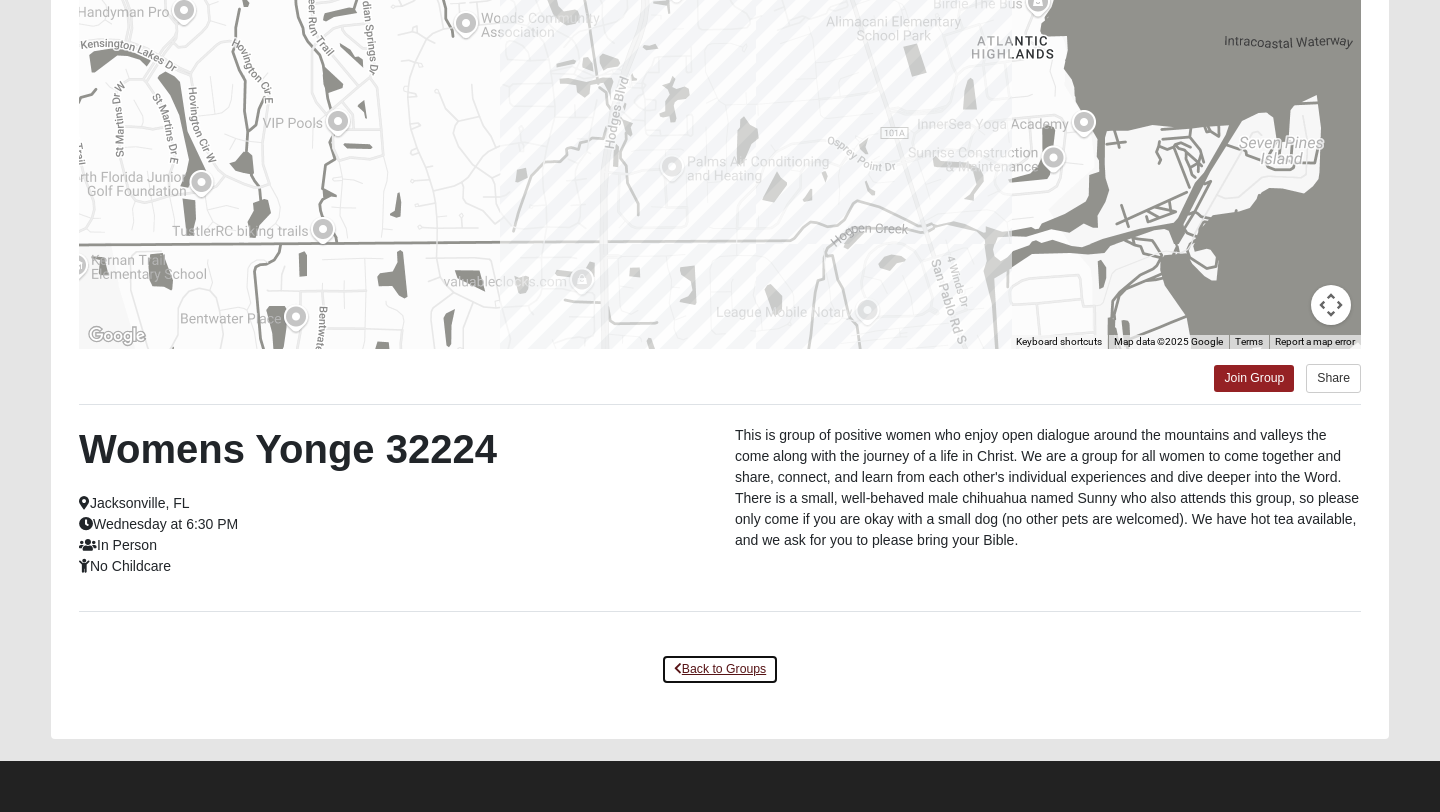 click on "Back to Groups" at bounding box center [720, 669] 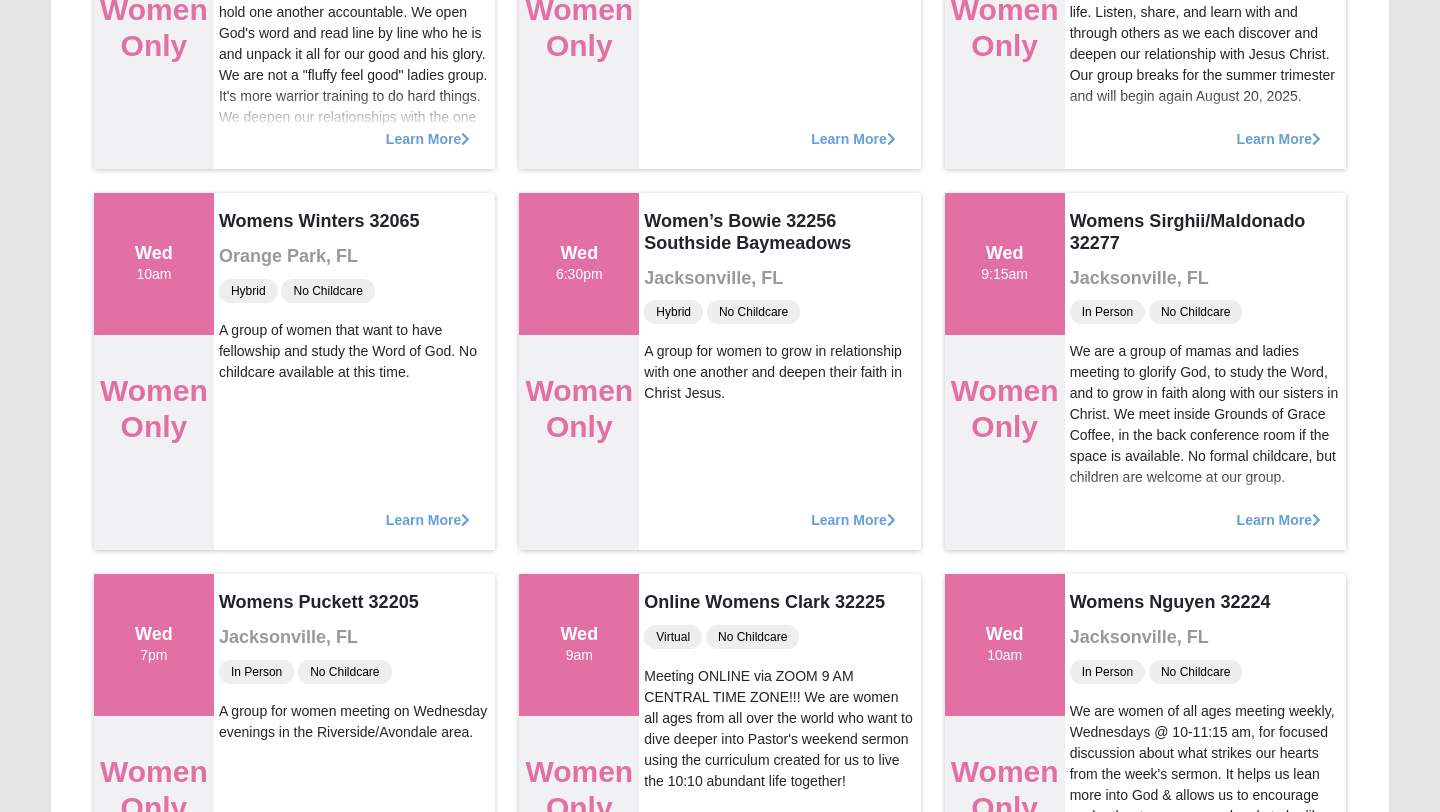 scroll, scrollTop: 0, scrollLeft: 0, axis: both 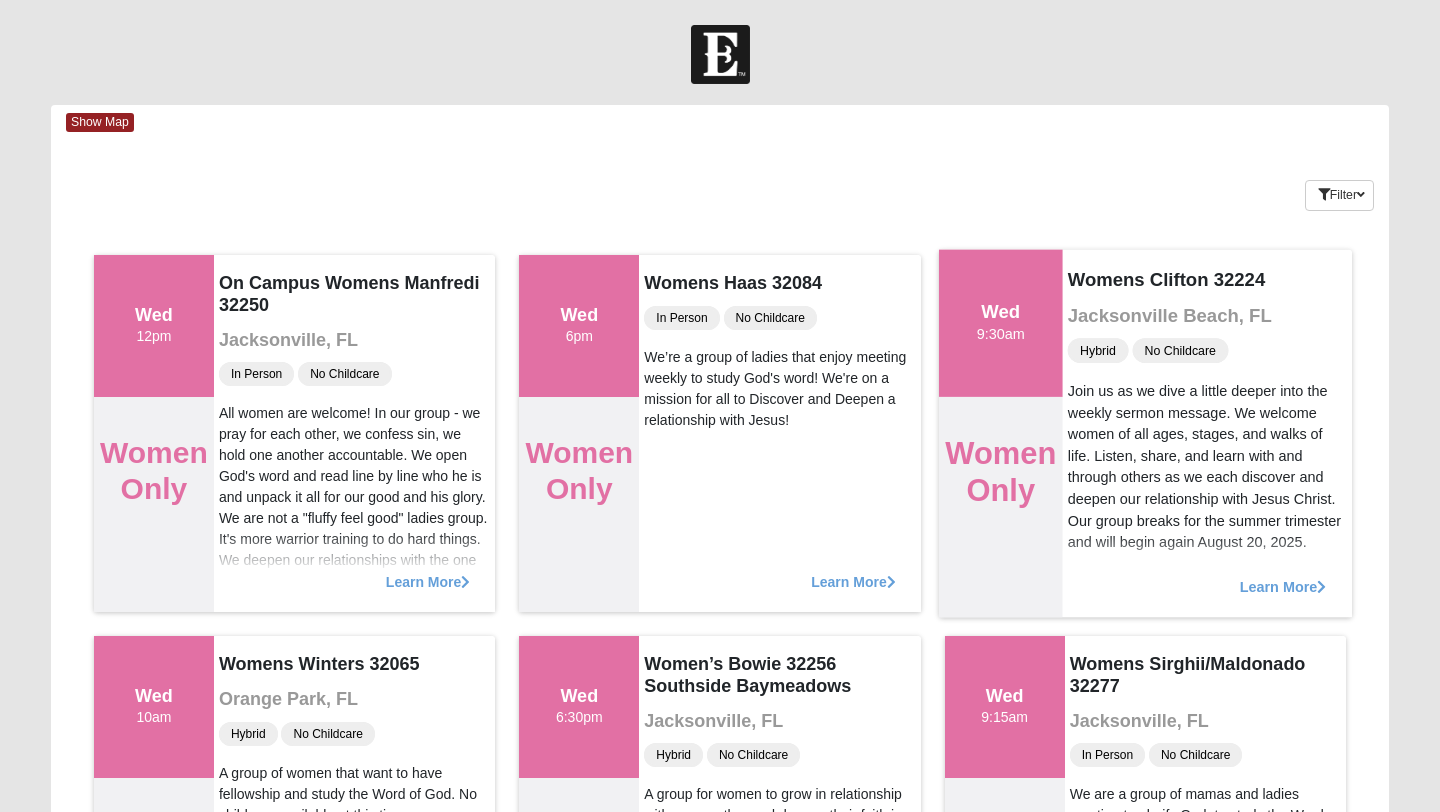 click on "Join us as we dive a little deeper into the weekly sermon message. We welcome women of all ages, stages, and walks of life. Listen, share, and learn with and through others as we each discover and deepen our relationship with Jesus Christ. Our group breaks for the summer trimester and will begin again August 20, 2025." at bounding box center [1207, 466] 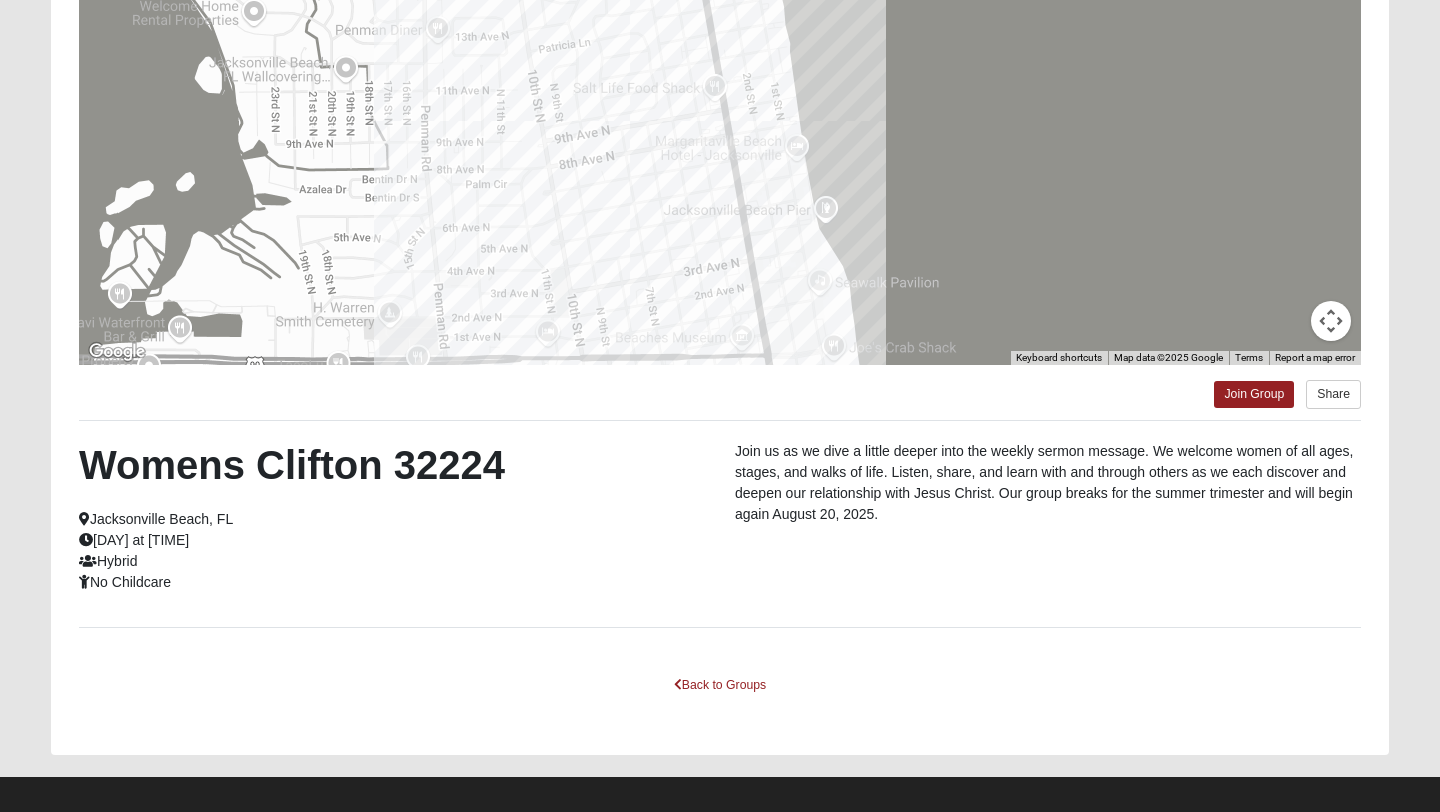 scroll, scrollTop: 270, scrollLeft: 0, axis: vertical 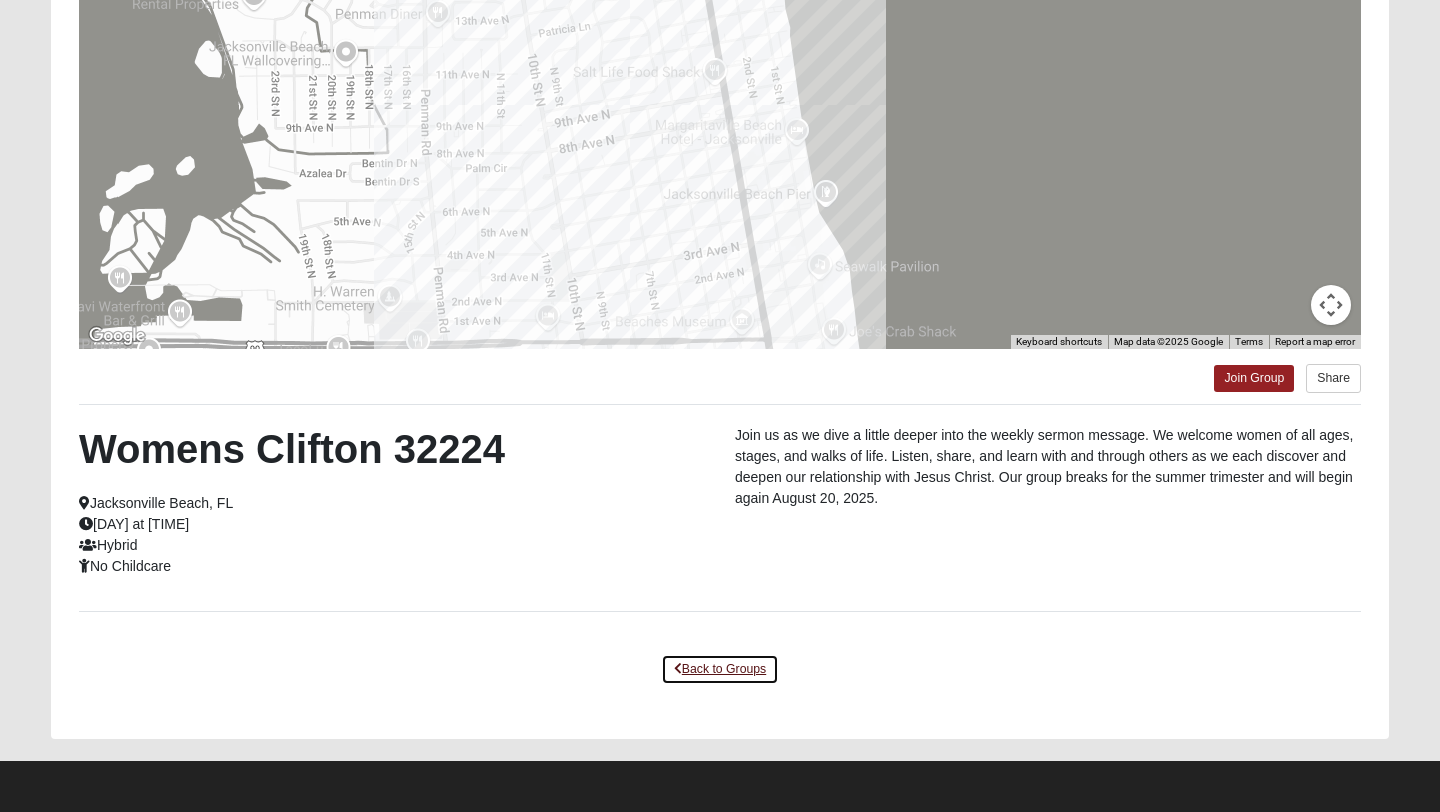 click on "Back to Groups" at bounding box center (720, 669) 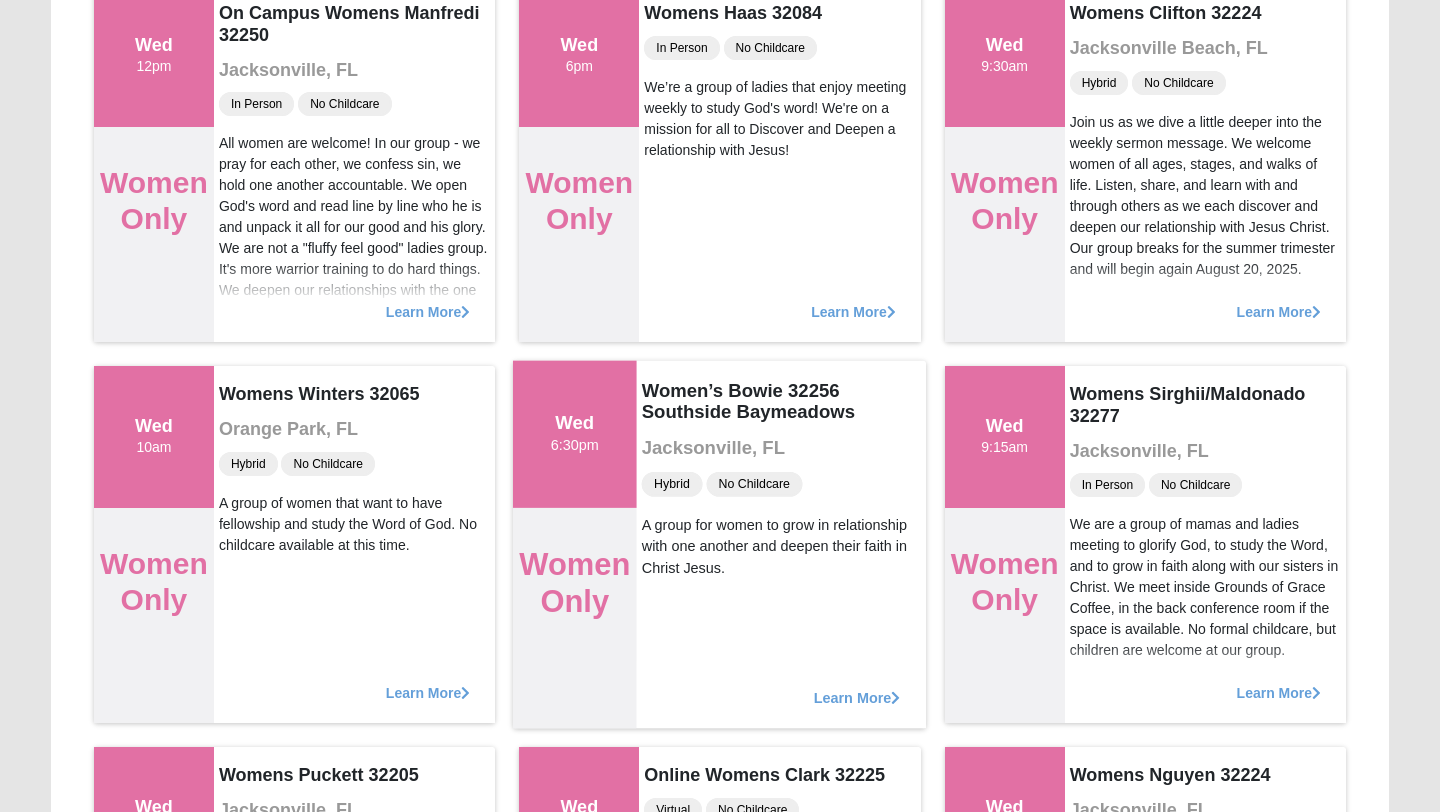 scroll, scrollTop: 0, scrollLeft: 0, axis: both 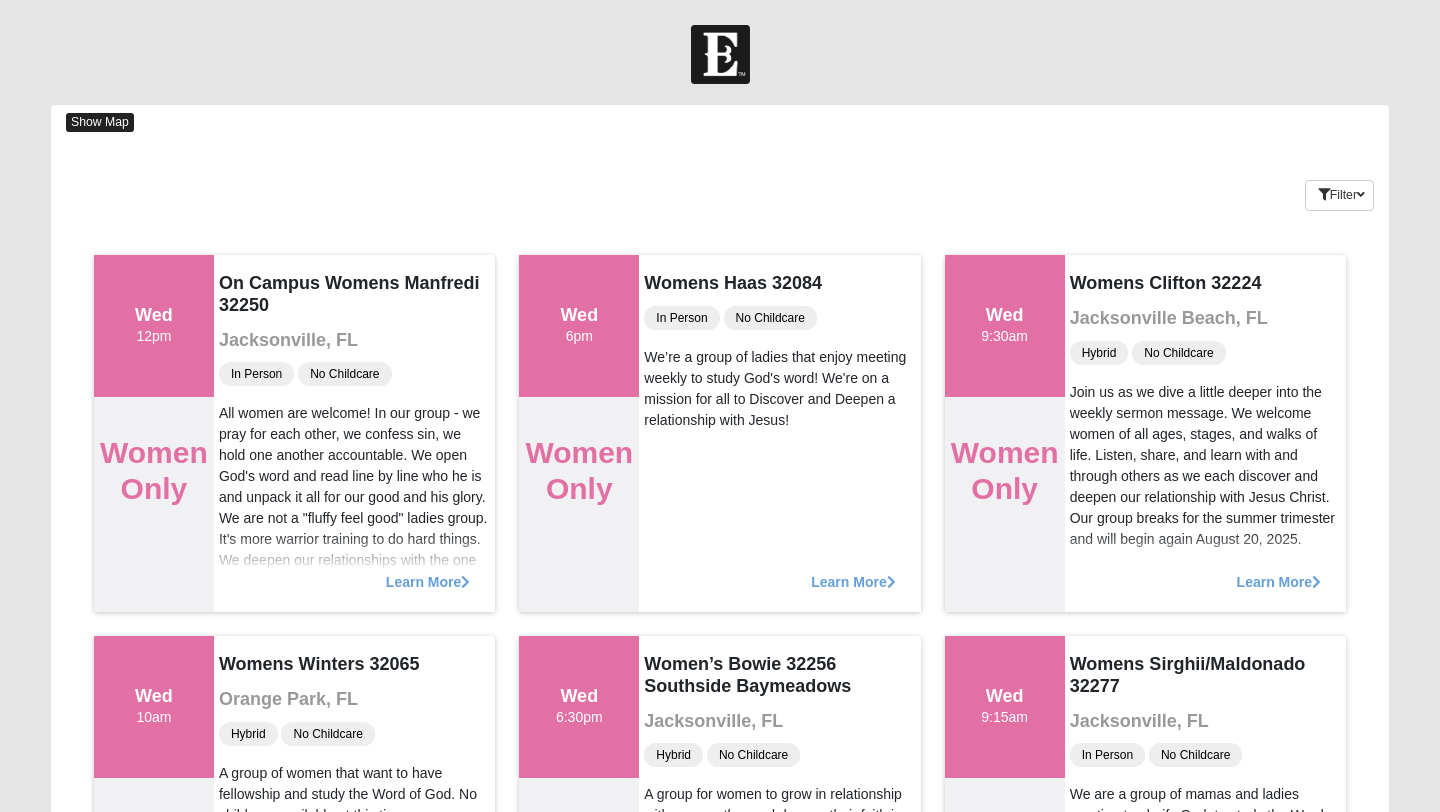 click on "Show Map" at bounding box center [100, 122] 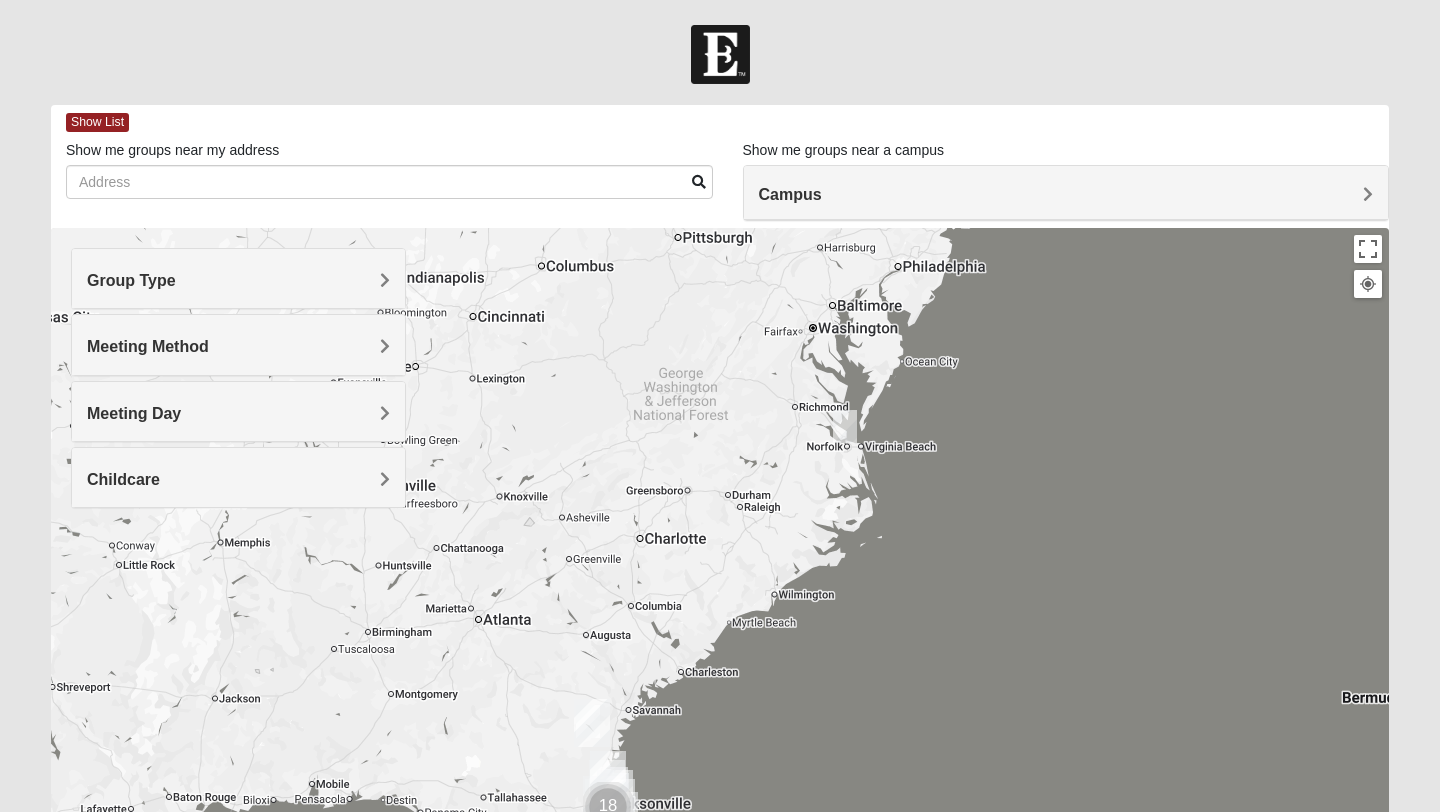 click on "Group Type" at bounding box center (238, 280) 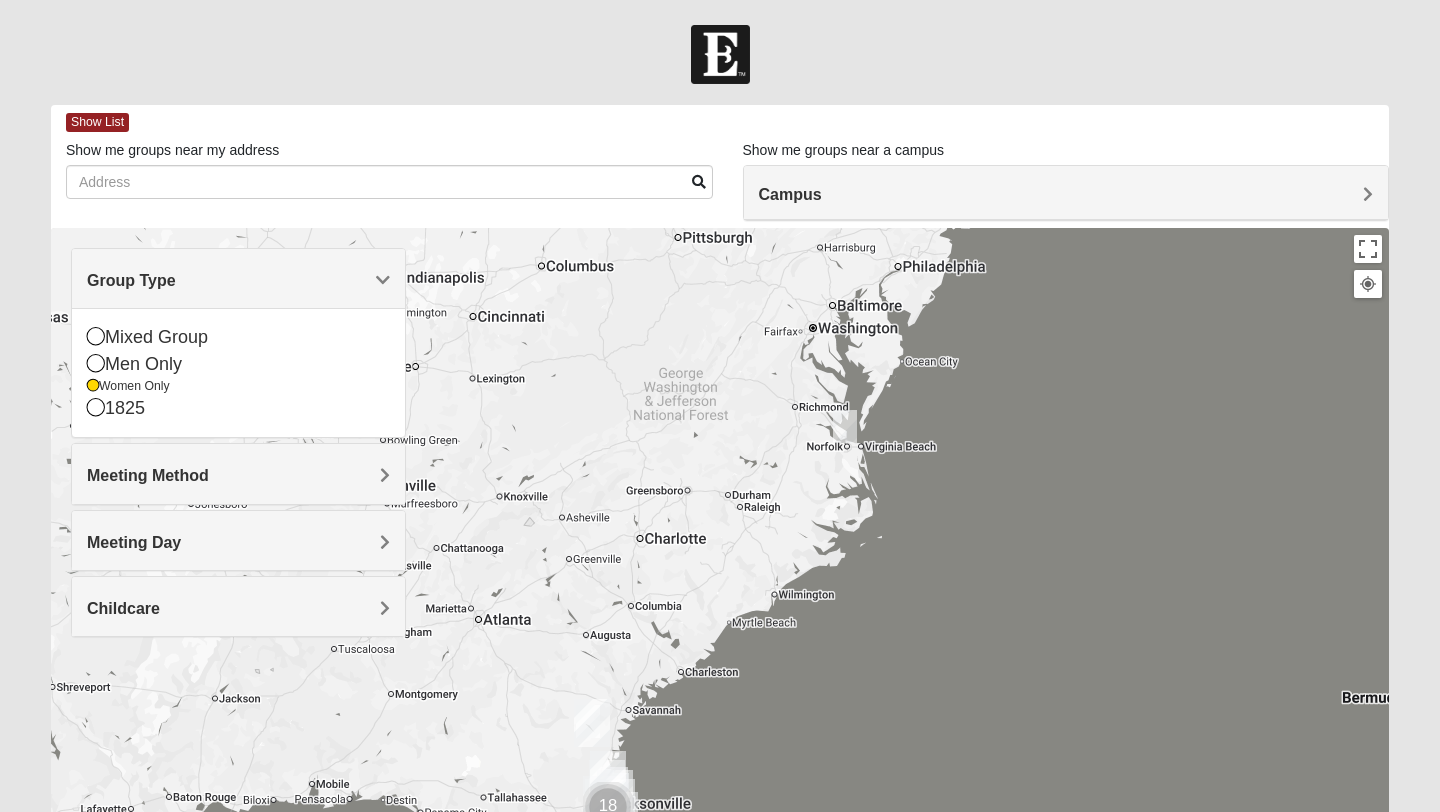 click on "Group Type" at bounding box center [238, 280] 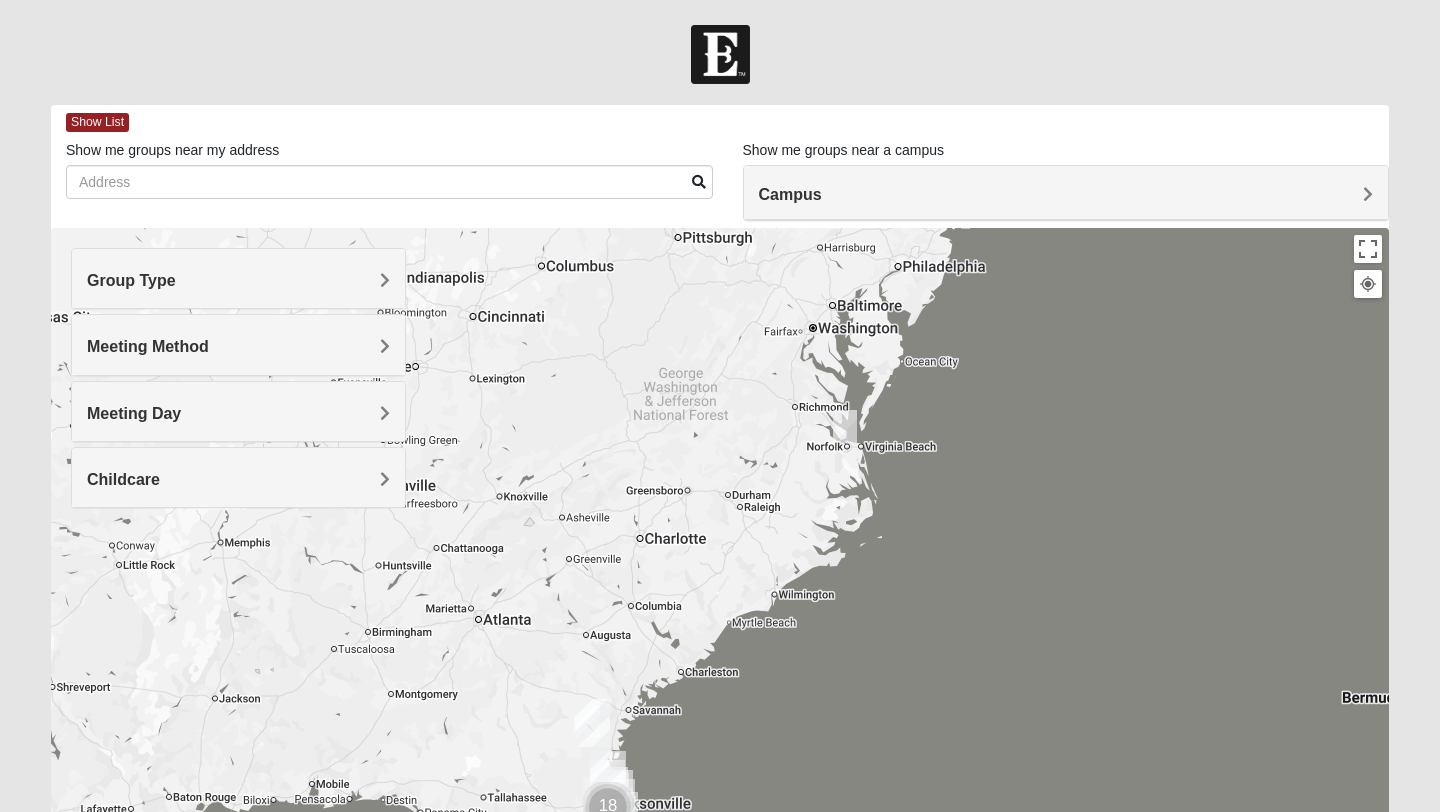 click on "Meeting Method" at bounding box center (238, 346) 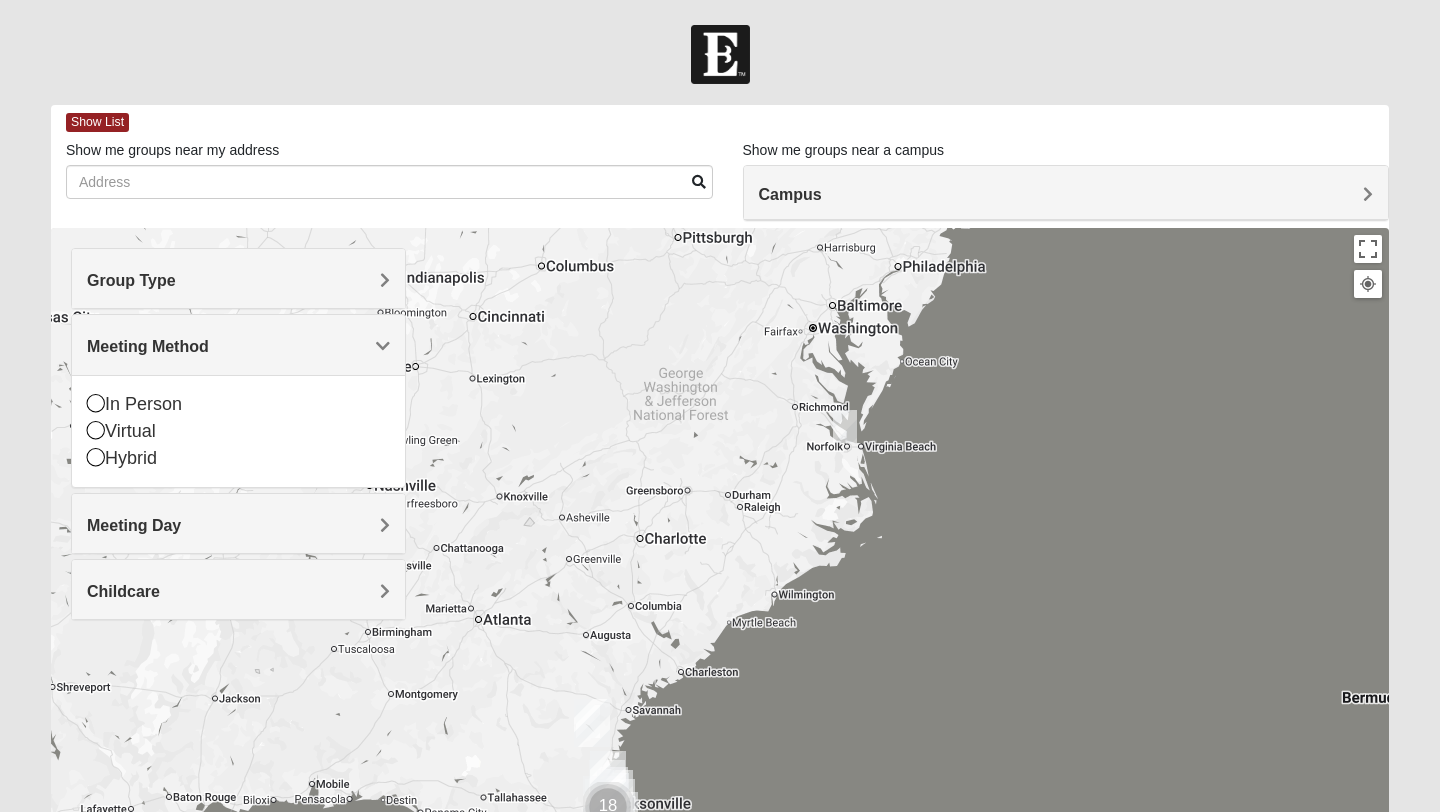 click on "Meeting Method" at bounding box center (238, 346) 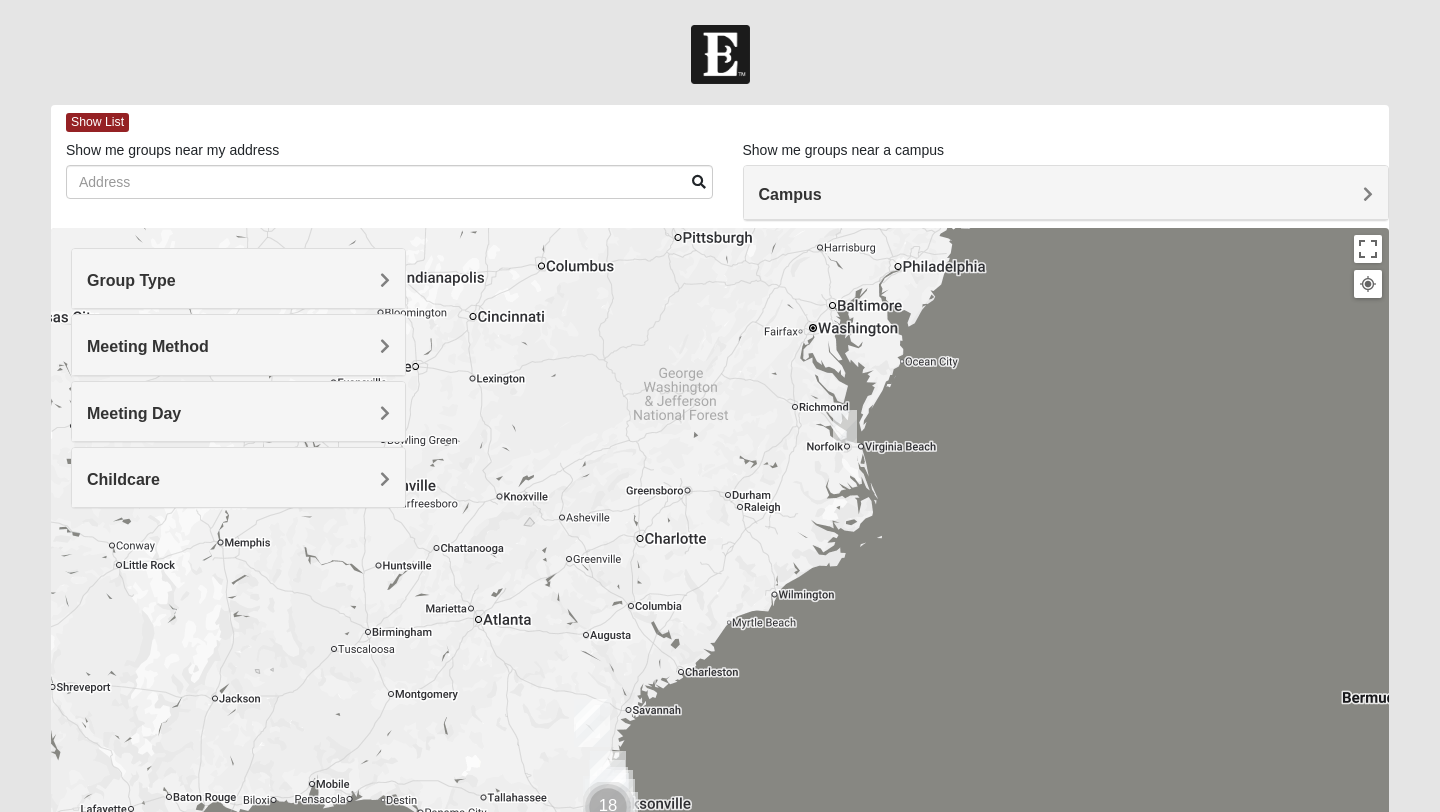 click on "Meeting Day" at bounding box center [238, 413] 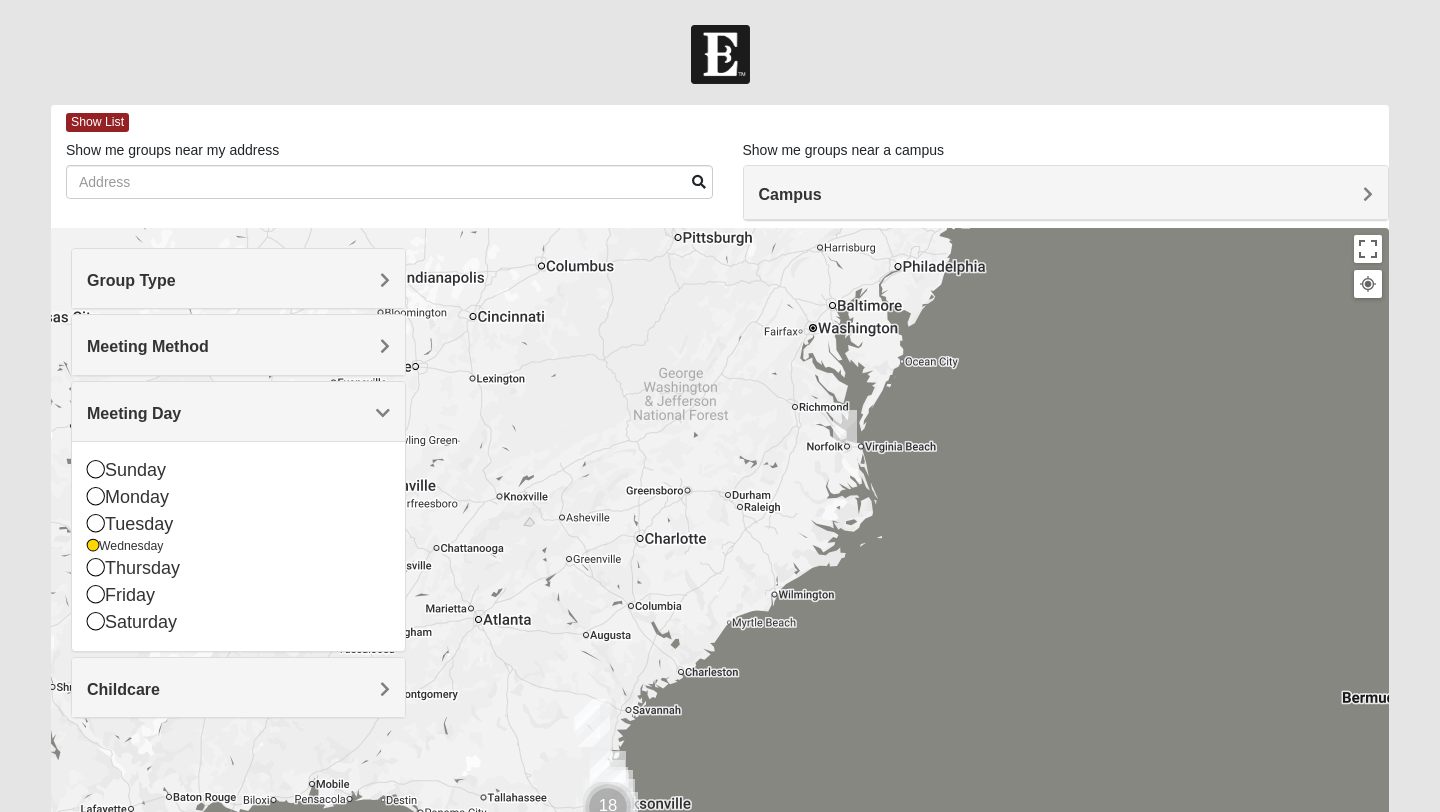 click on "Meeting Day" at bounding box center (134, 413) 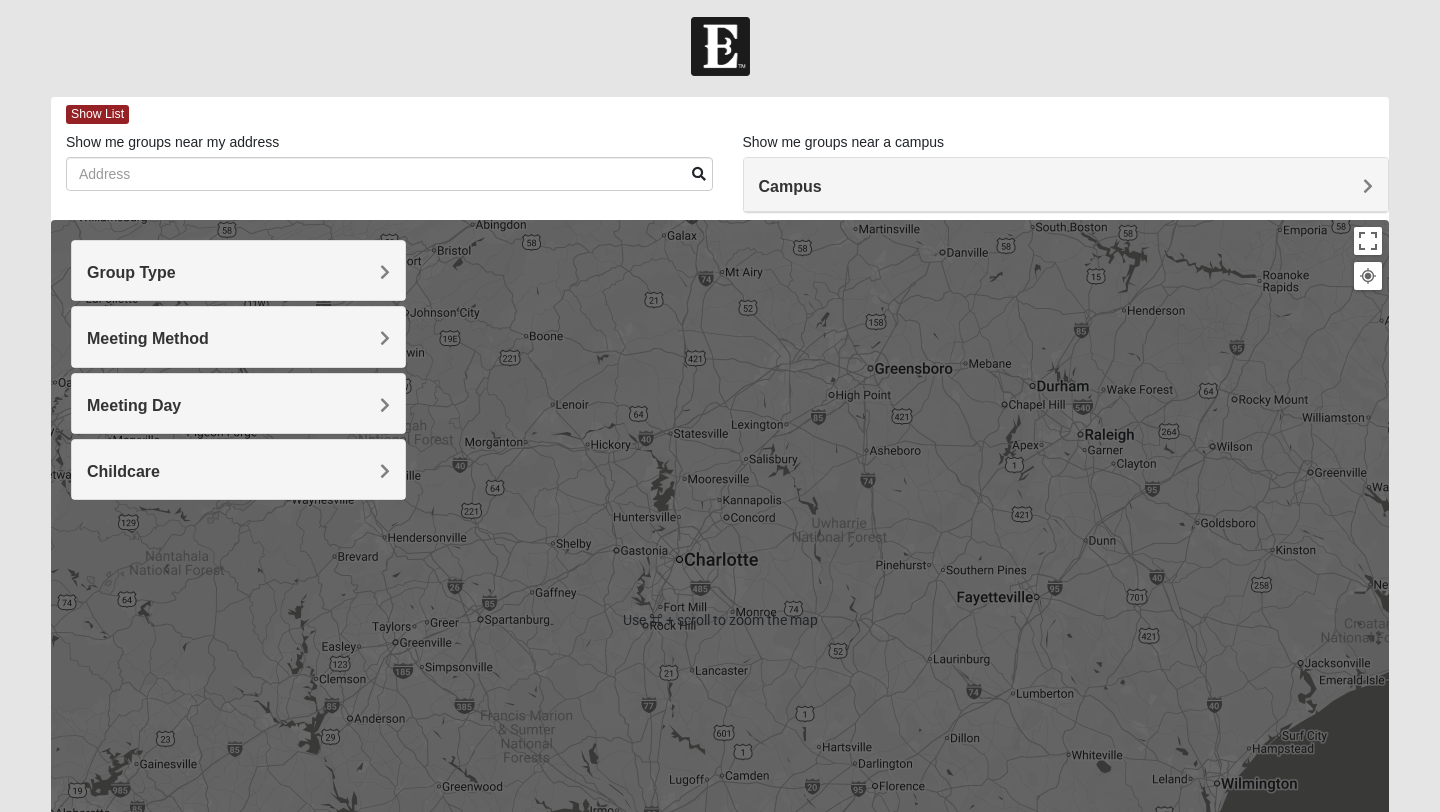 scroll, scrollTop: 0, scrollLeft: 0, axis: both 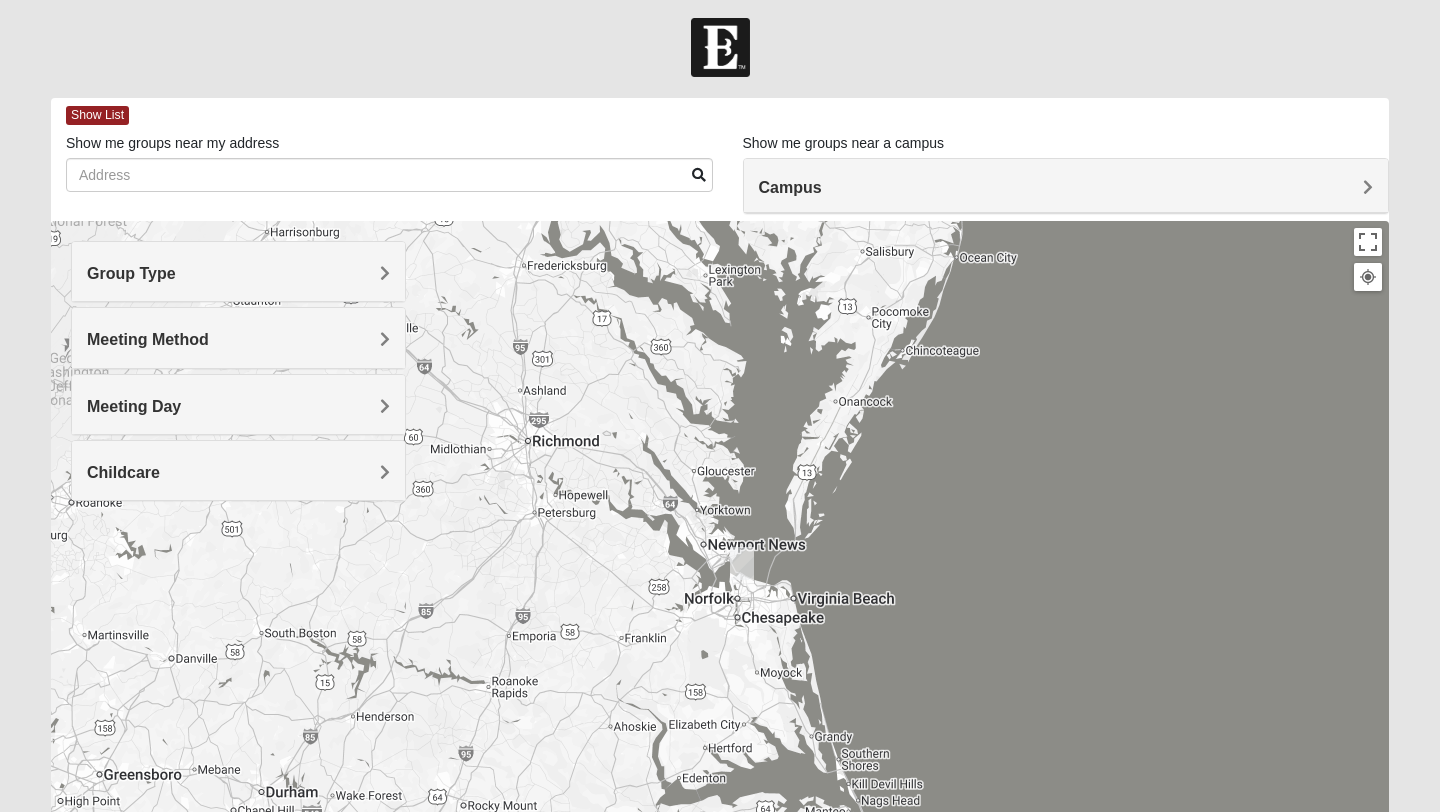 drag, startPoint x: 1194, startPoint y: 347, endPoint x: 419, endPoint y: 747, distance: 872.1382 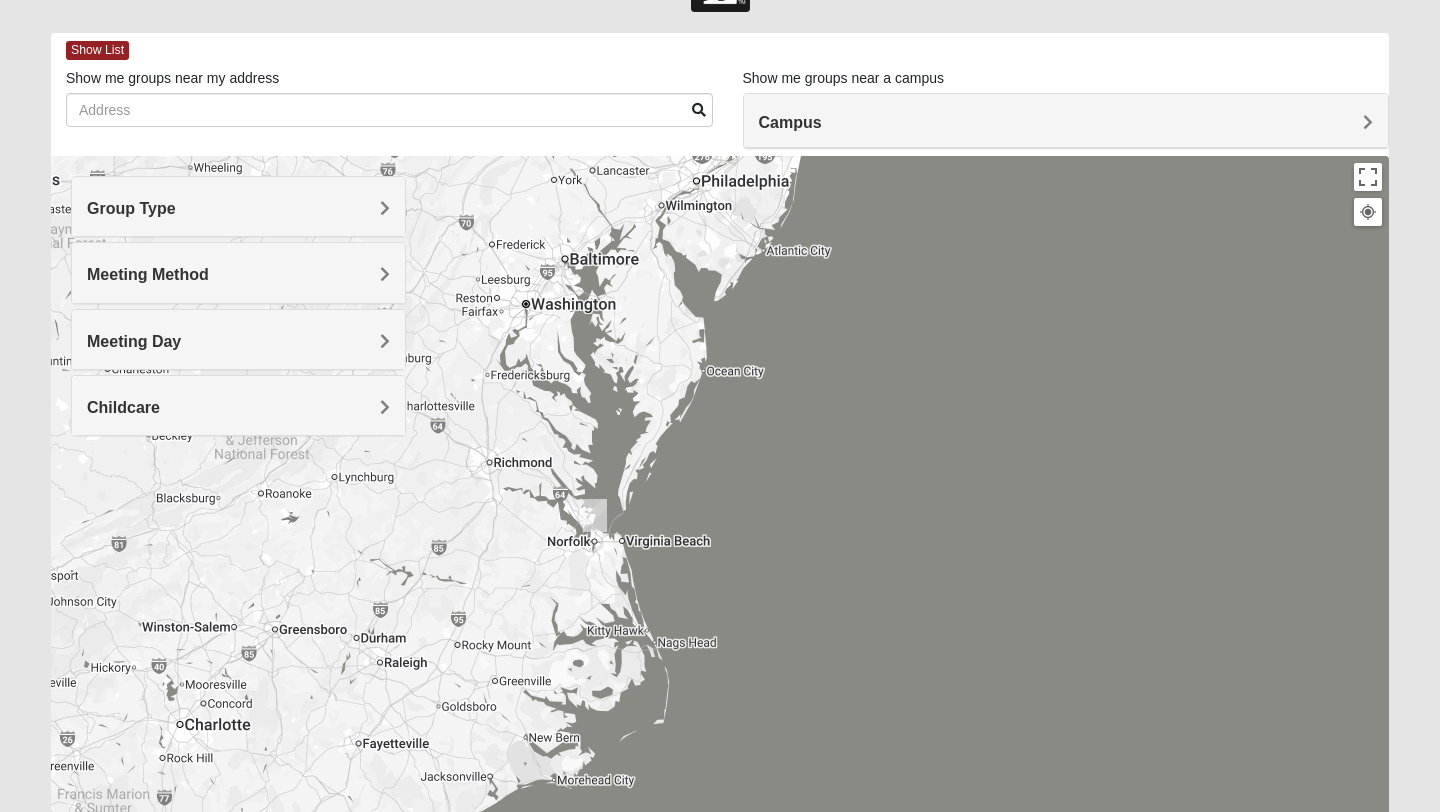 scroll, scrollTop: 73, scrollLeft: 0, axis: vertical 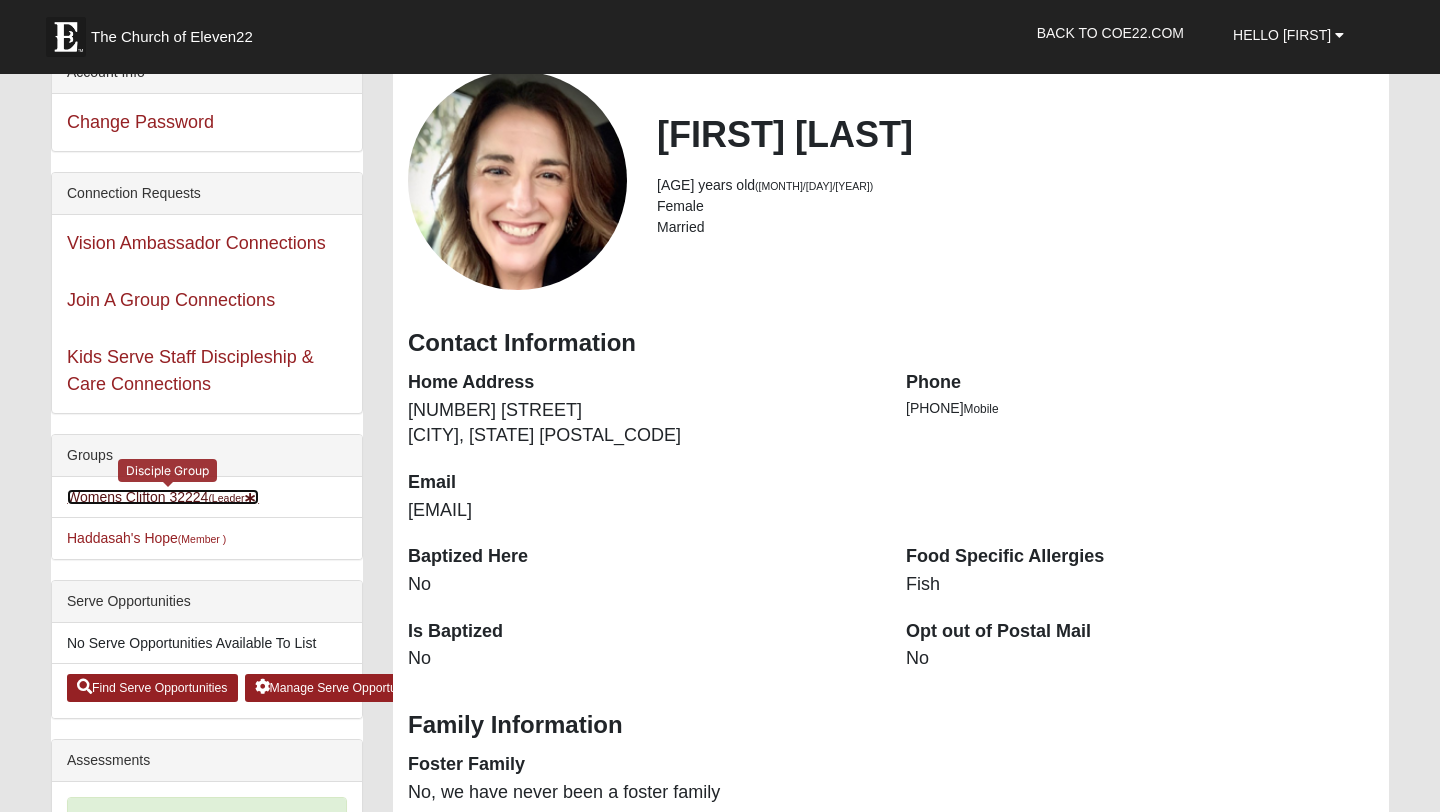 click on "Womens Clifton 32224  (Leader
)" at bounding box center [163, 497] 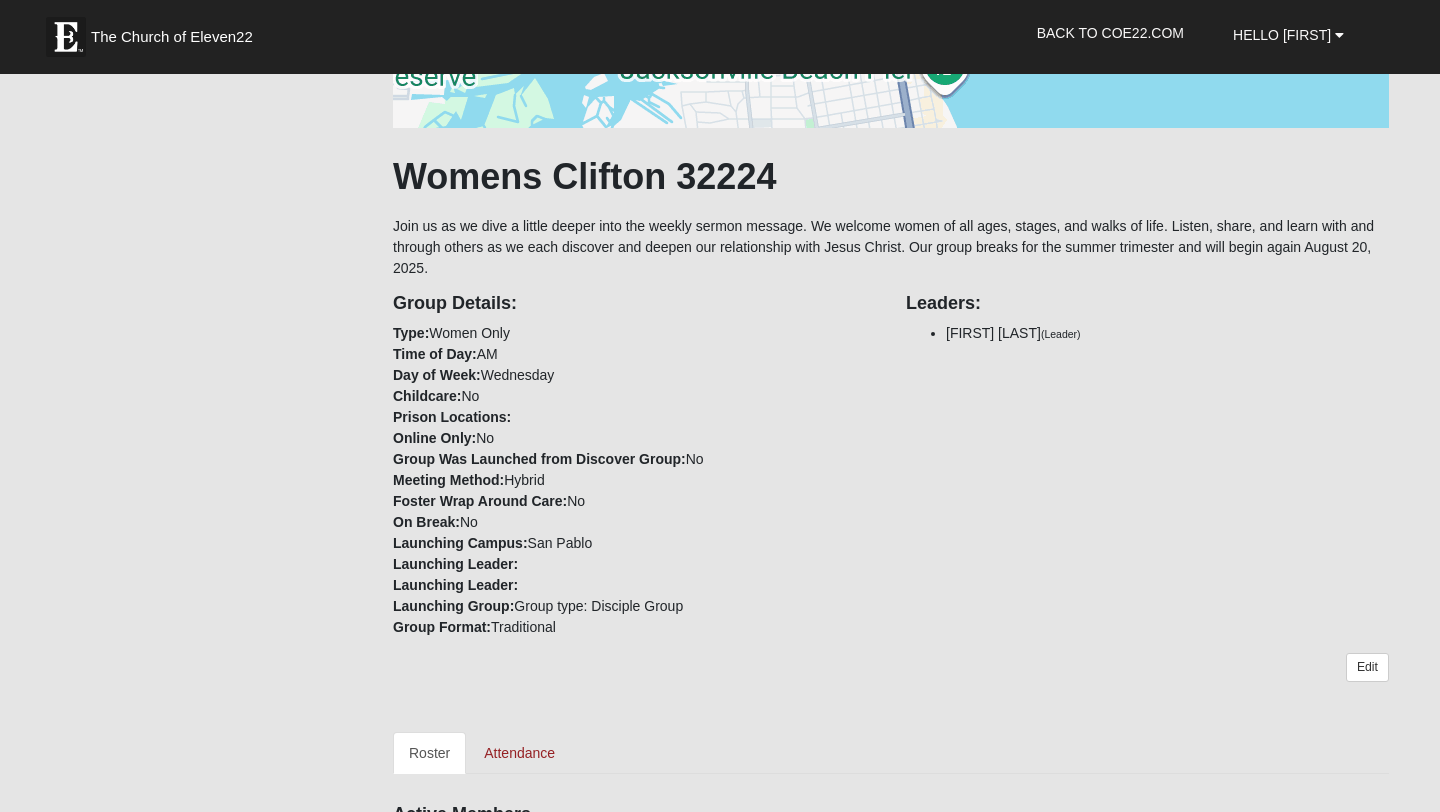 scroll, scrollTop: 240, scrollLeft: 0, axis: vertical 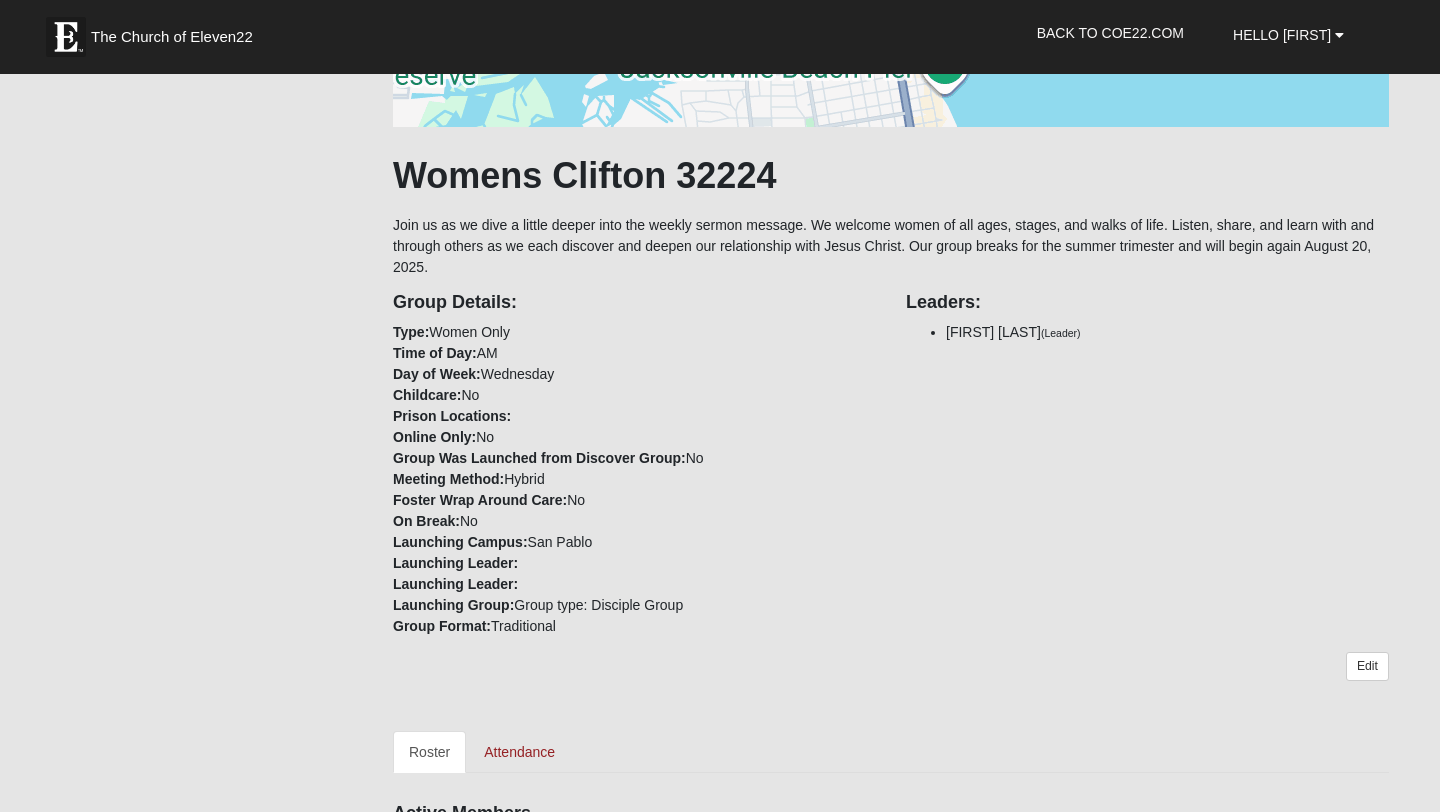 click on "The Church of Eleven22
Hello Emily
My Account
Log Out
Back to COE22.com" at bounding box center (720, 967) 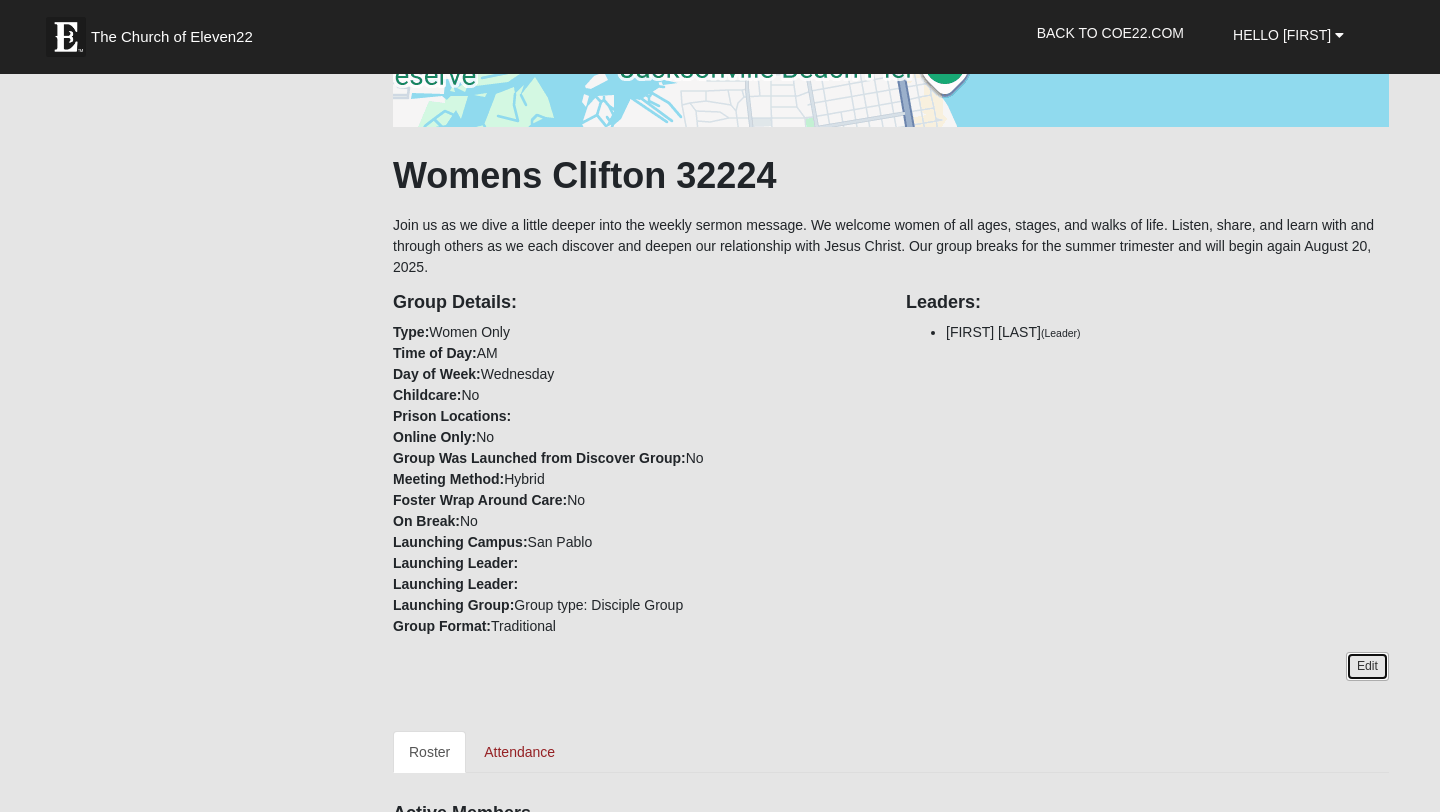 click on "Edit" at bounding box center [1367, 666] 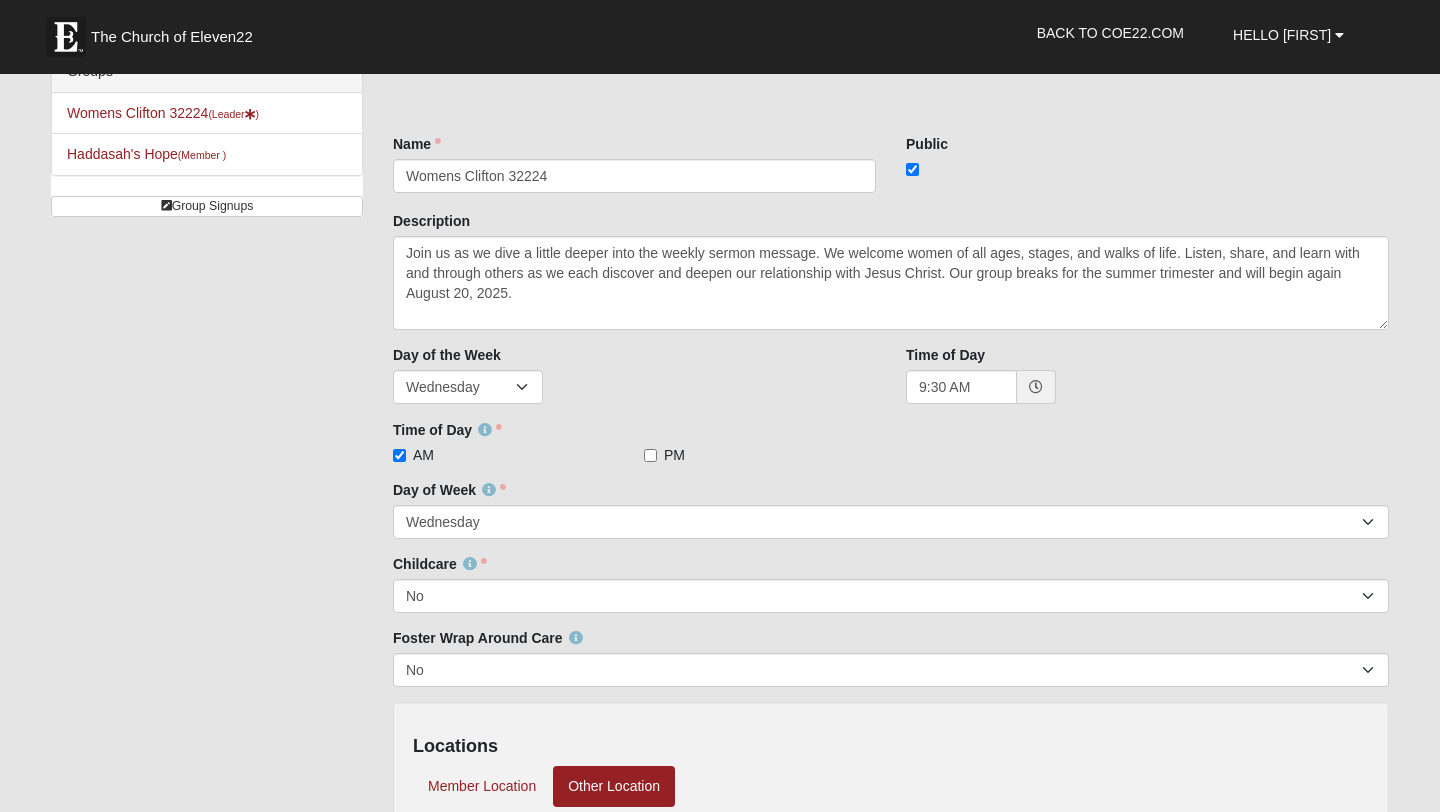 scroll, scrollTop: 0, scrollLeft: 0, axis: both 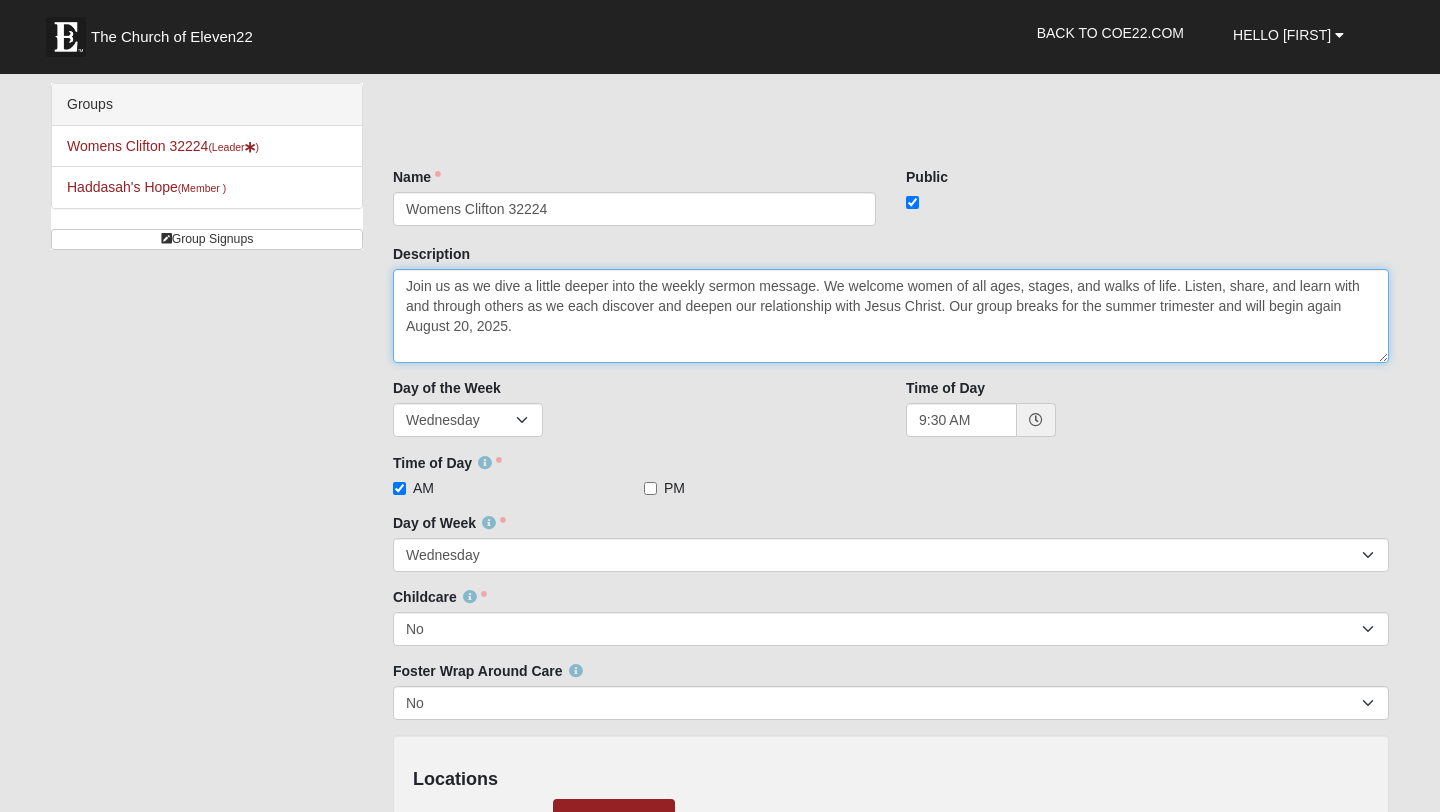 click on "Join us as we dive a little deeper into the weekly sermon message. We welcome women of all ages, stages, and walks of life. Listen, share, and learn with and through others as we each discover and deepen our relationship with Jesus Christ. Our group breaks for the summer trimester and will begin again August 20, 2025." at bounding box center [891, 316] 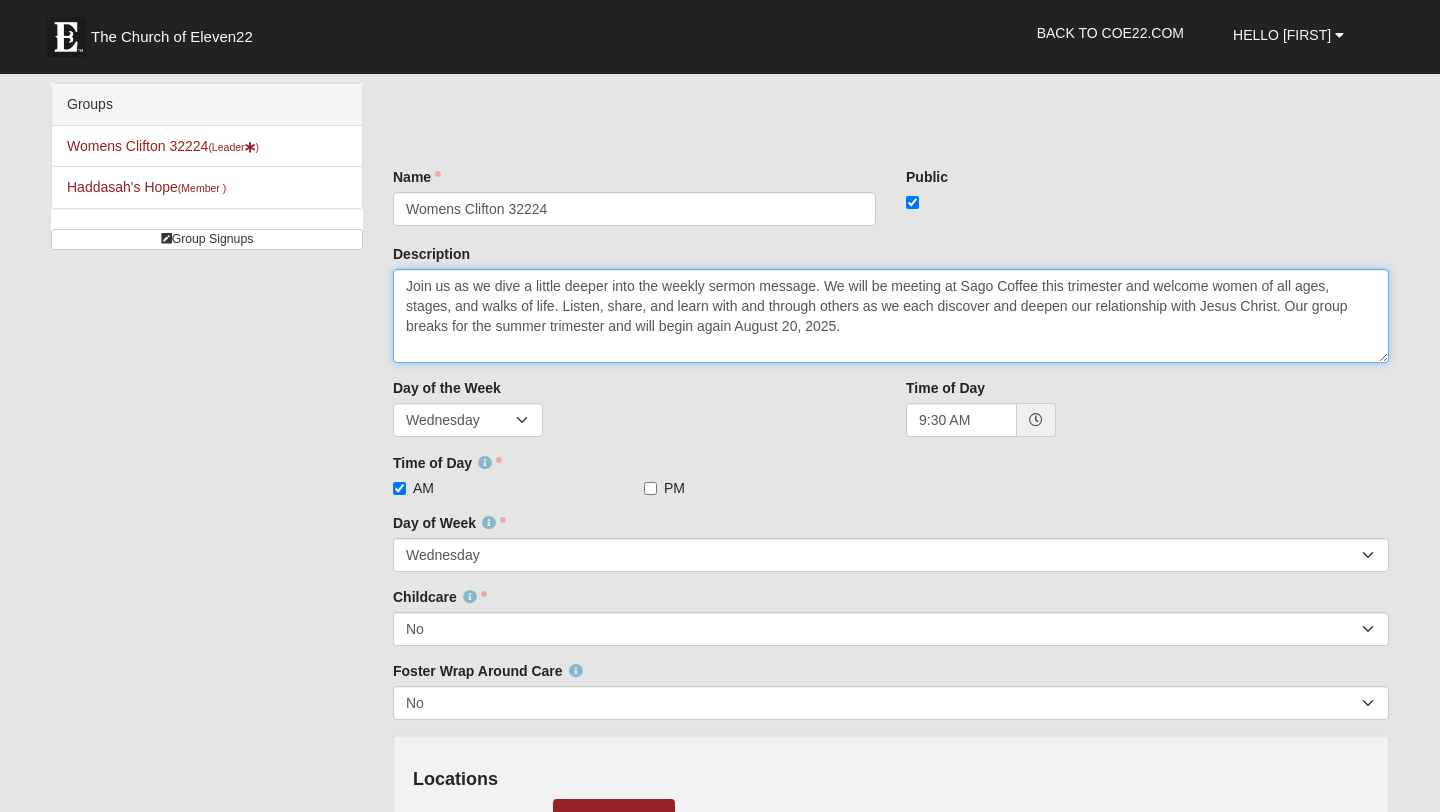 click on "Join us as we dive a little deeper into the weekly sermon message. We welcome women of all ages, stages, and walks of life. Listen, share, and learn with and through others as we each discover and deepen our relationship with Jesus Christ. Our group breaks for the summer trimester and will begin again August 20, 2025." at bounding box center [891, 316] 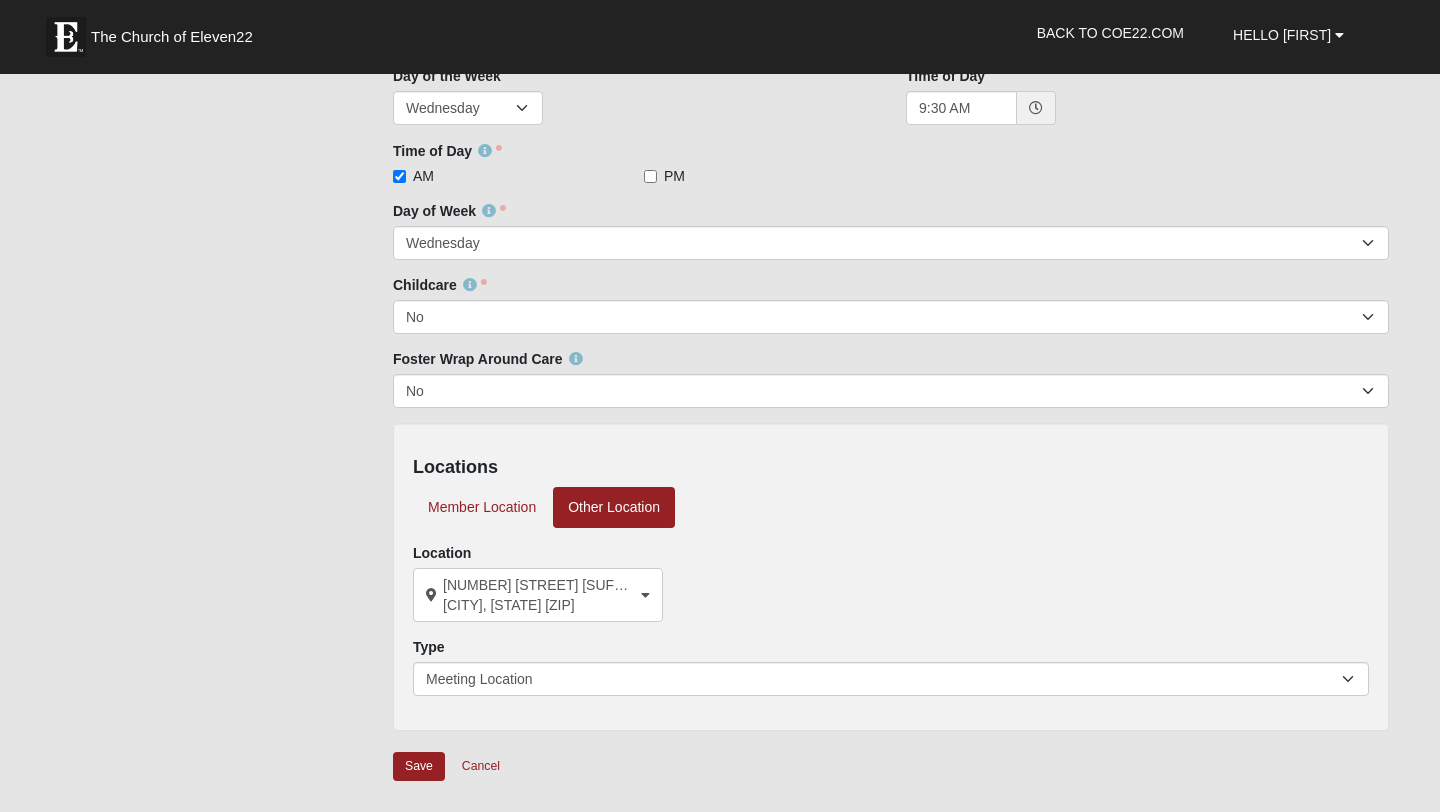 scroll, scrollTop: 331, scrollLeft: 0, axis: vertical 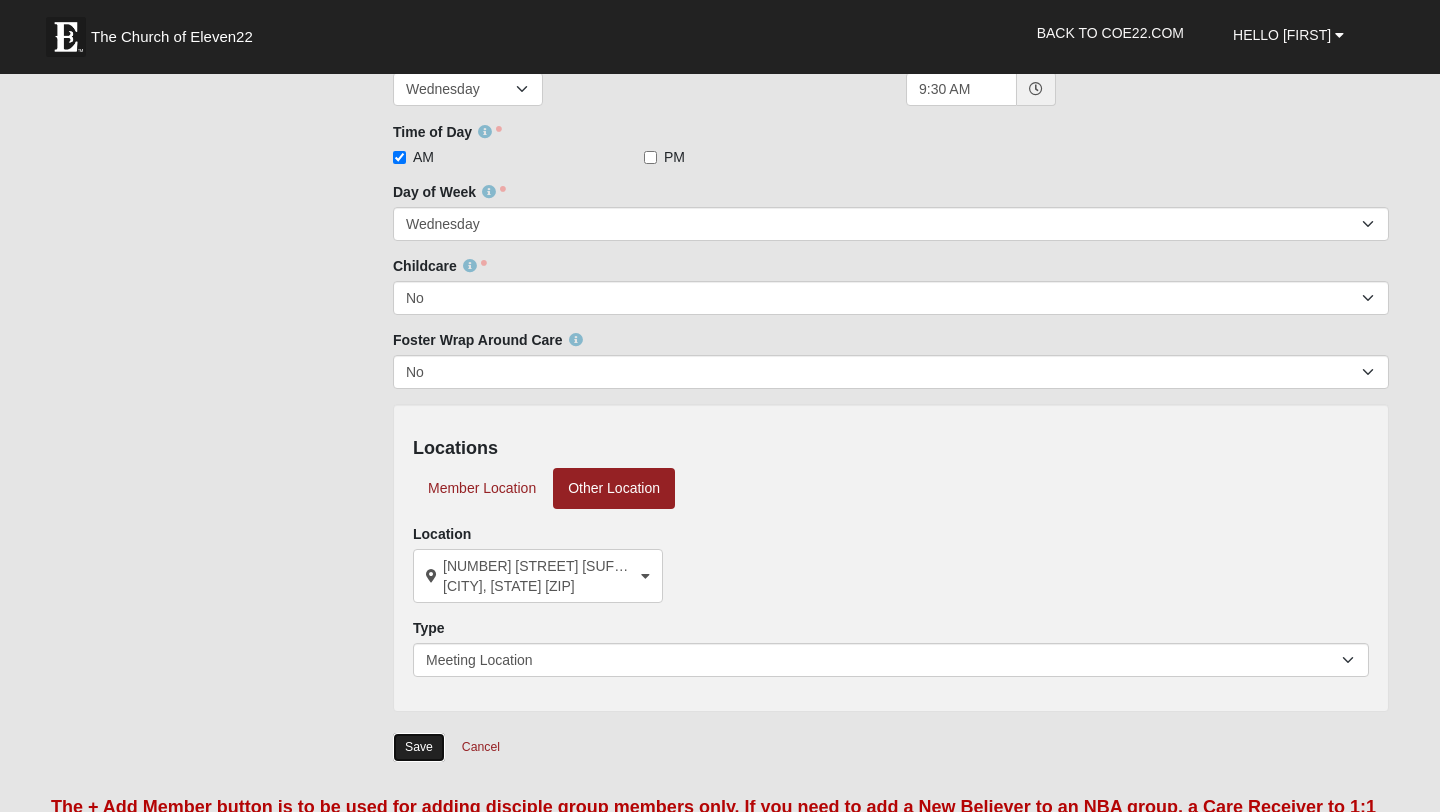 click on "Save" at bounding box center [419, 747] 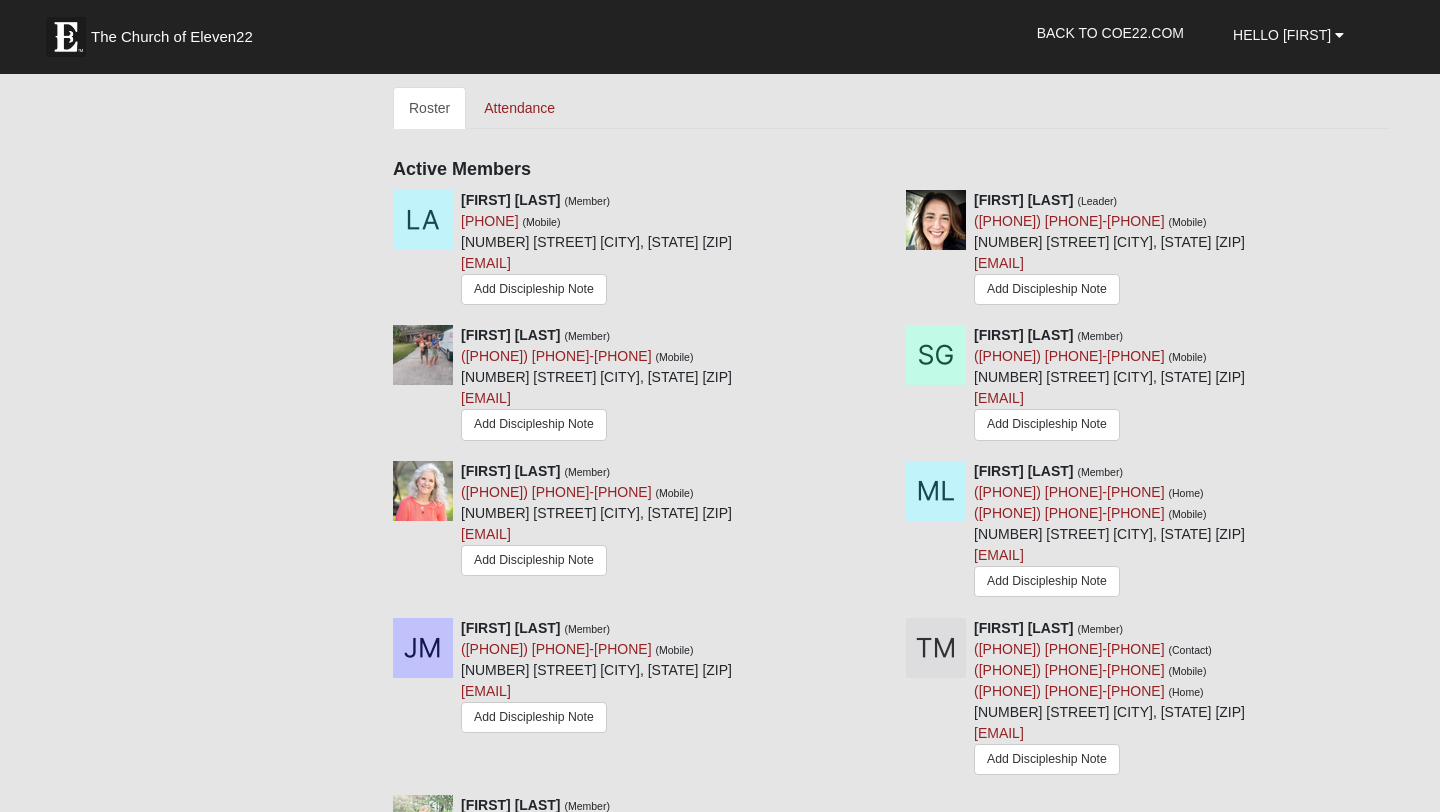 scroll, scrollTop: 882, scrollLeft: 0, axis: vertical 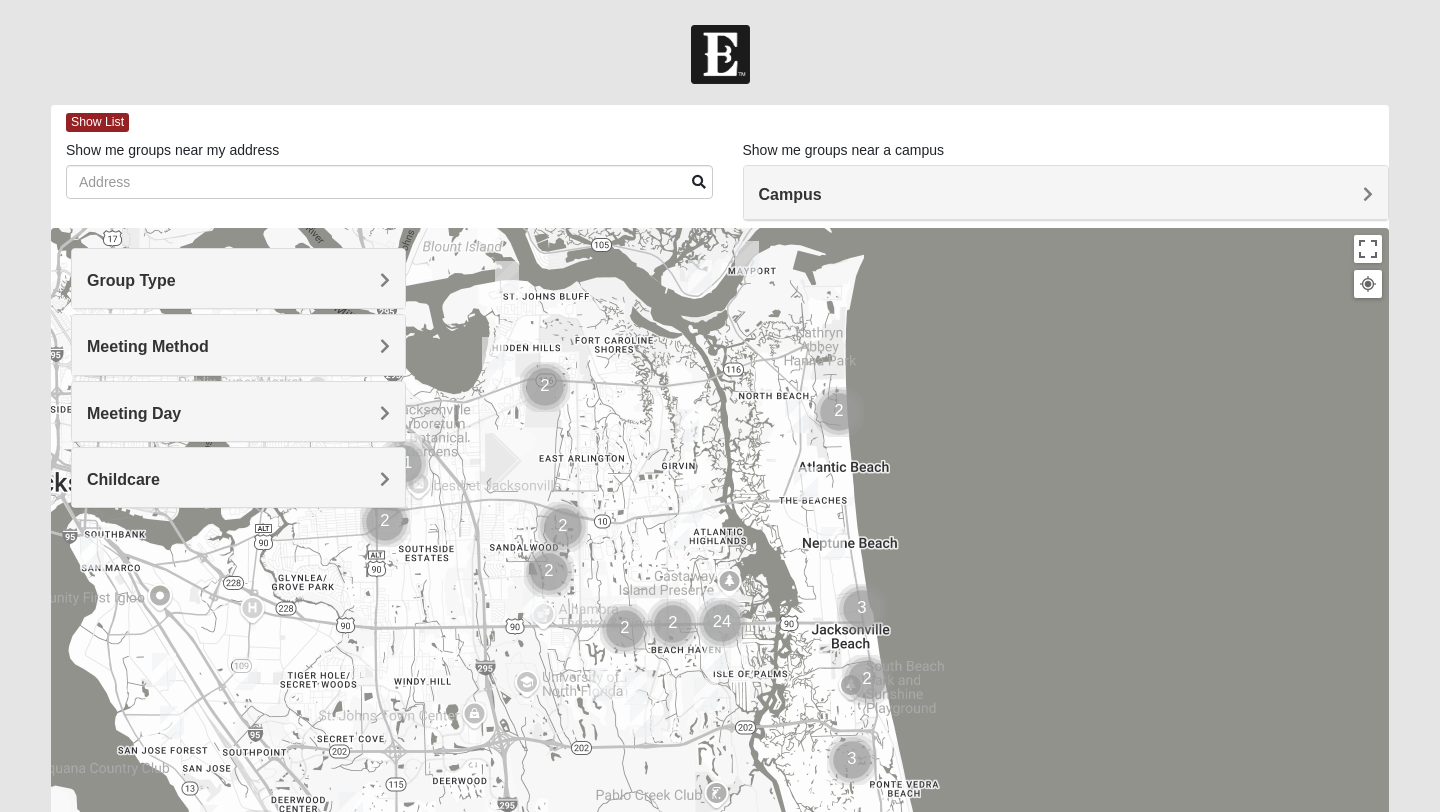click on "Group Type" at bounding box center [238, 280] 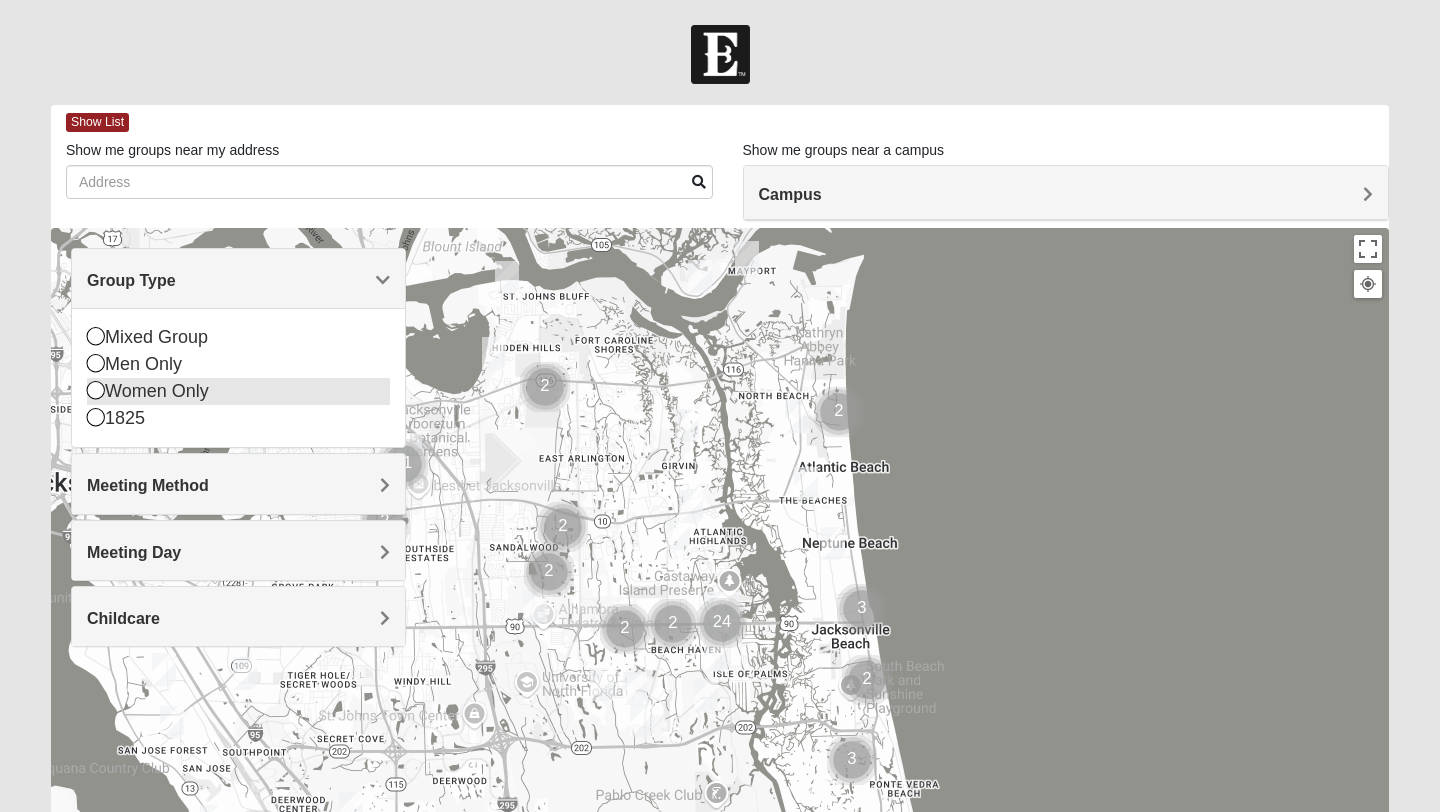 click at bounding box center [96, 390] 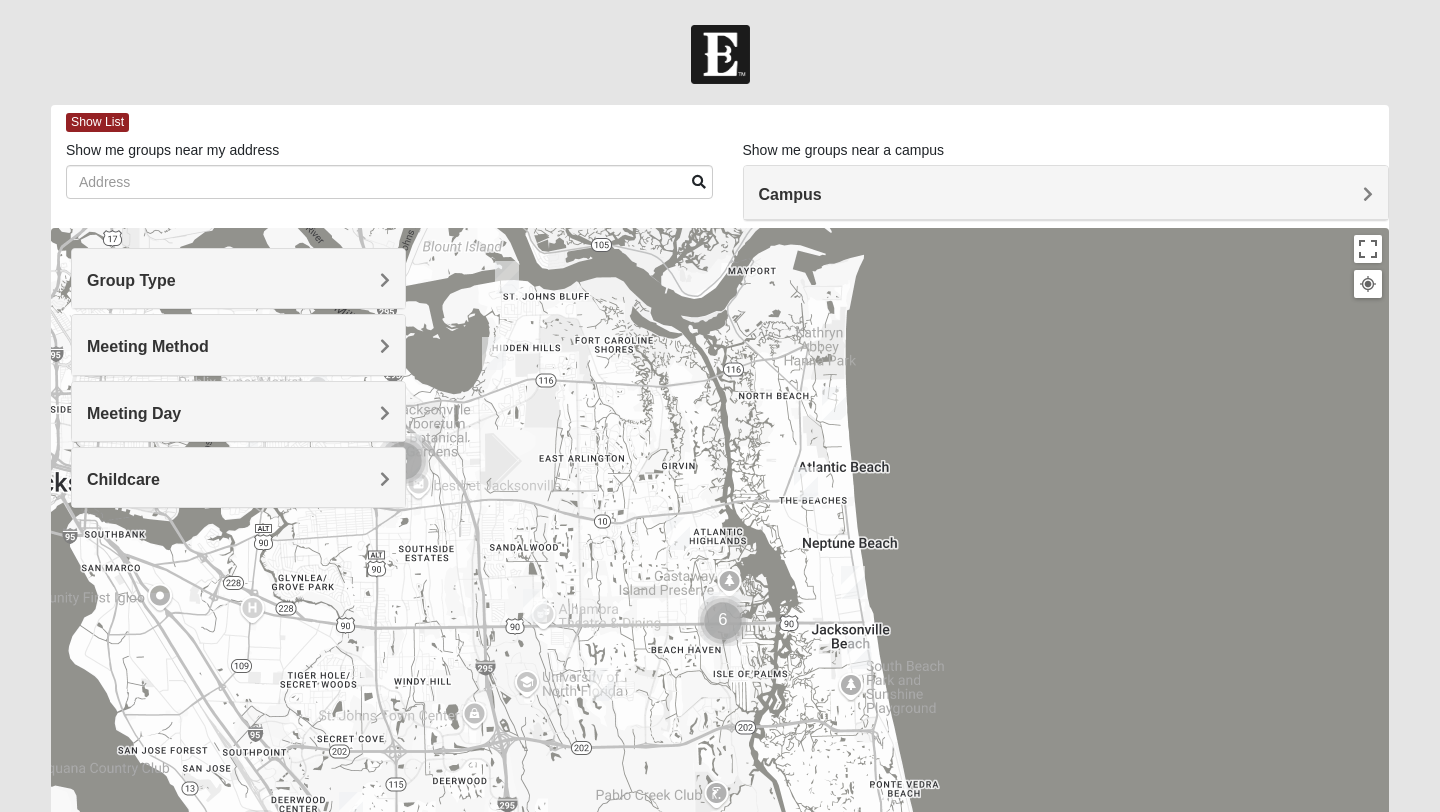 click on "Meeting Method" at bounding box center (238, 346) 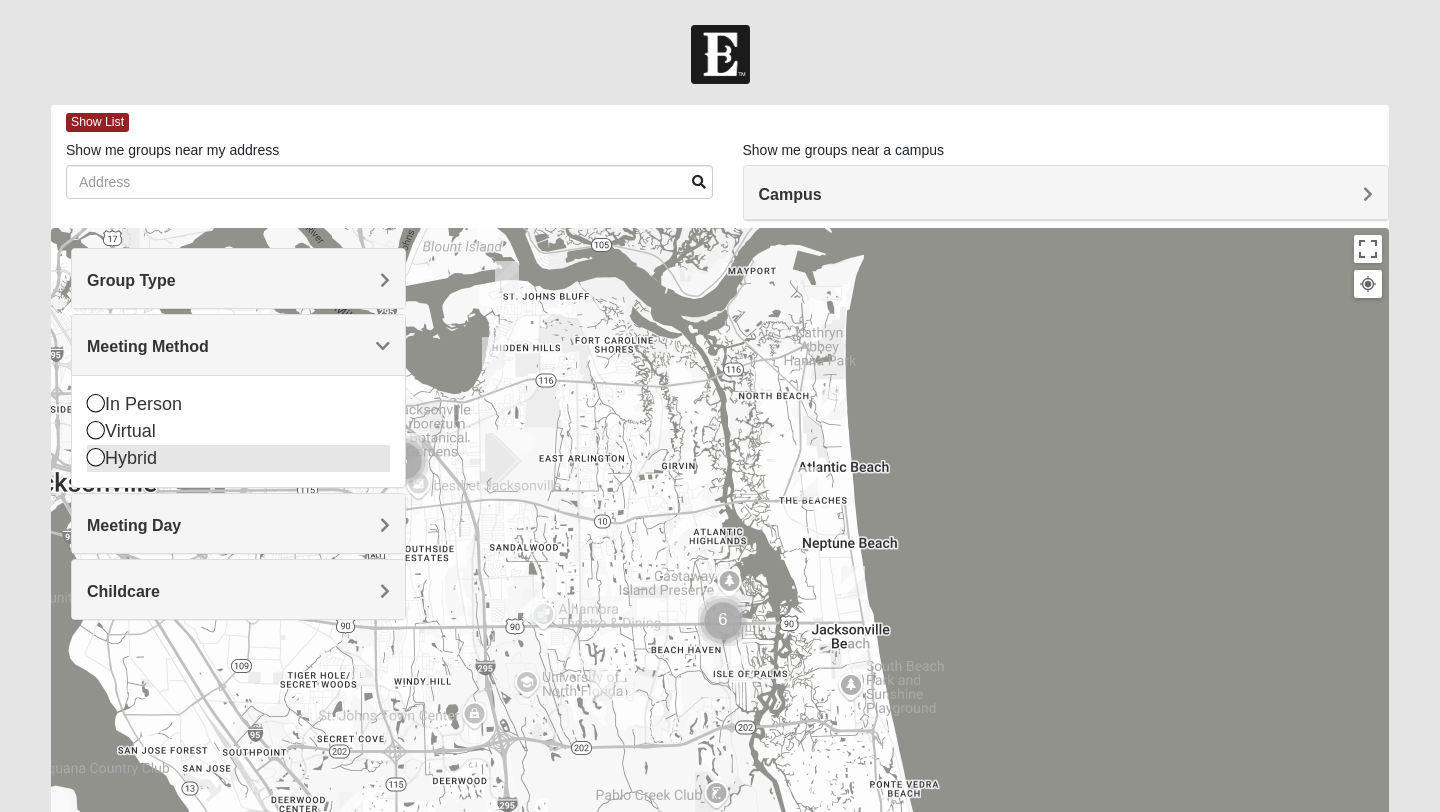 click at bounding box center [96, 457] 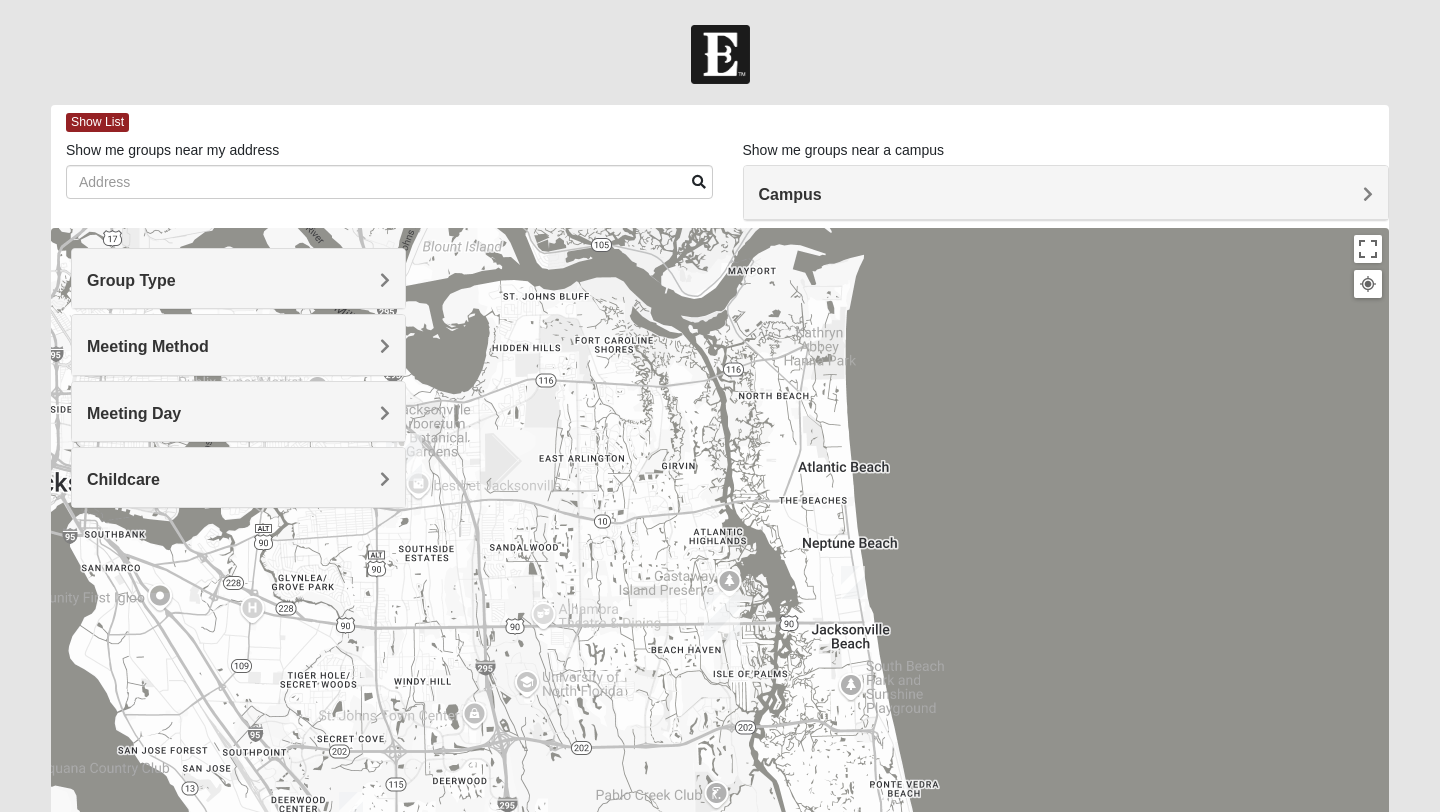click on "Meeting Day" at bounding box center (134, 413) 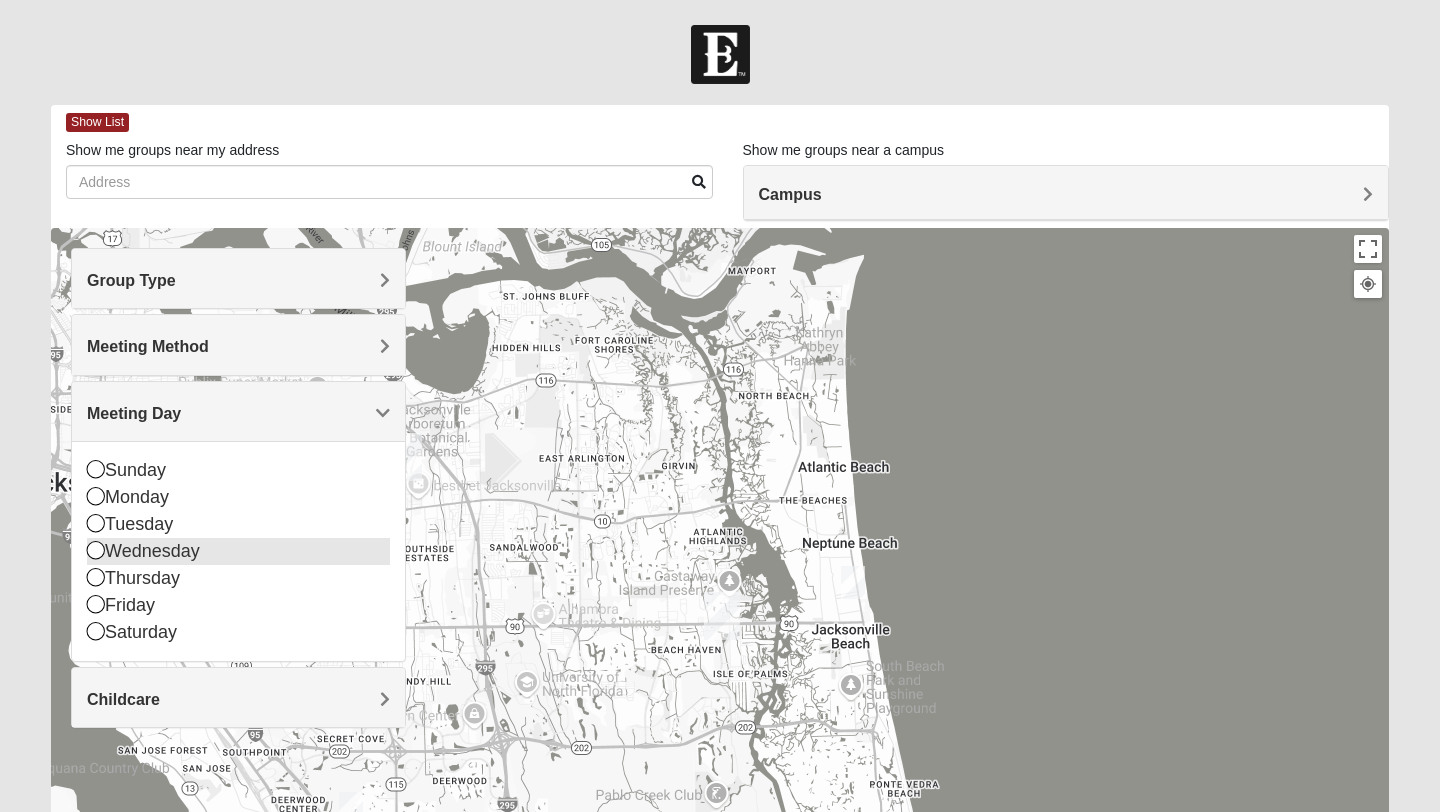 click on "Wednesday" at bounding box center (238, 551) 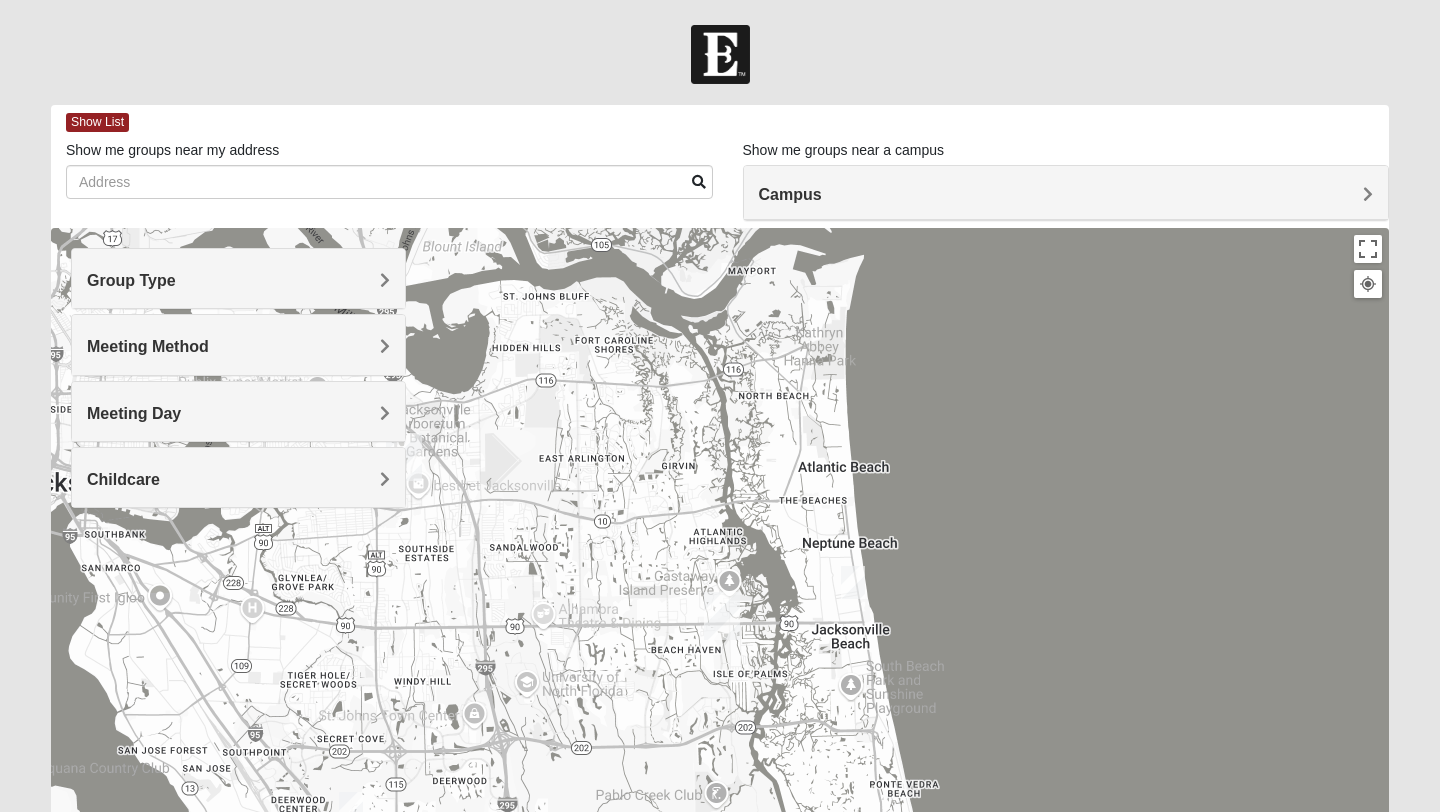 click on "Childcare" at bounding box center (238, 479) 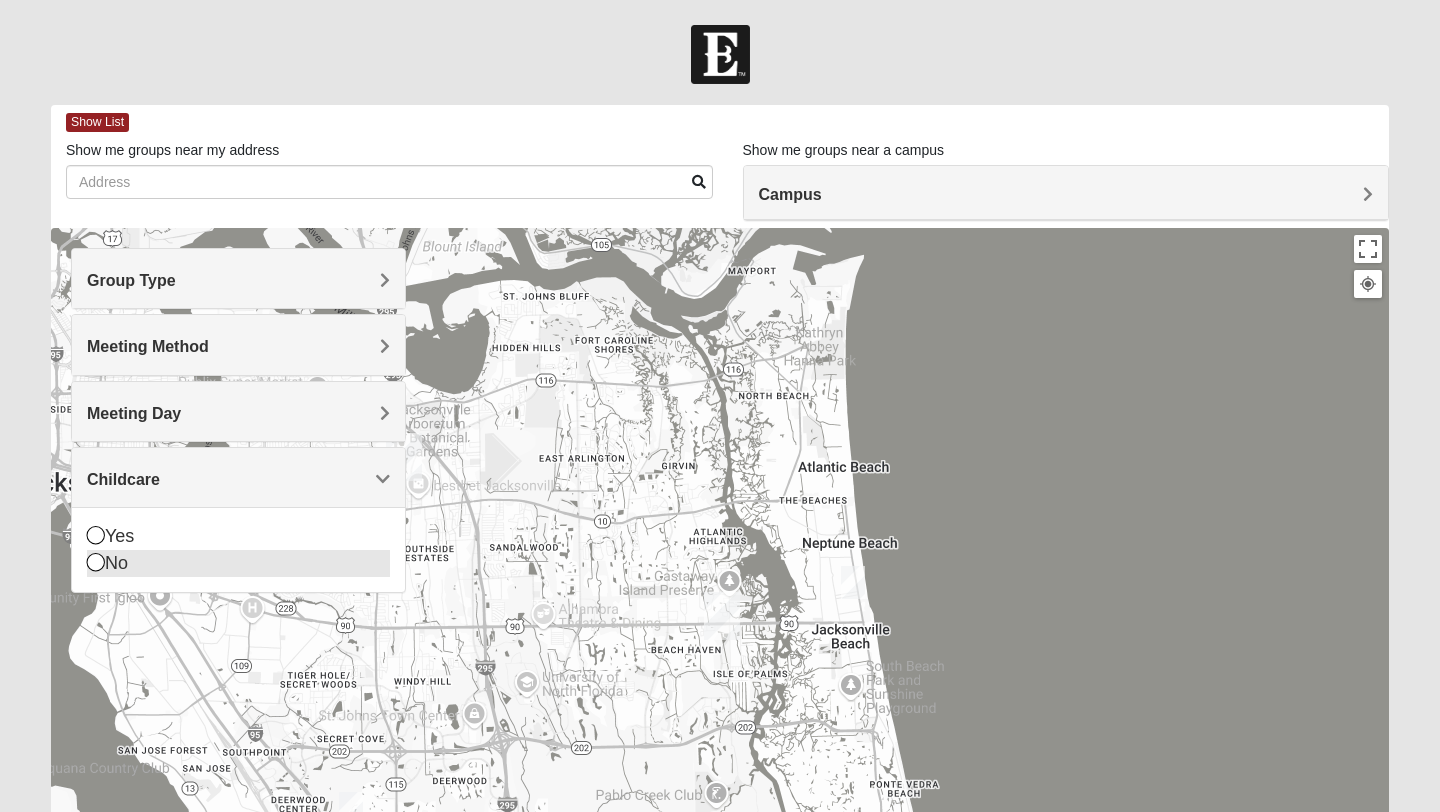 click at bounding box center [96, 562] 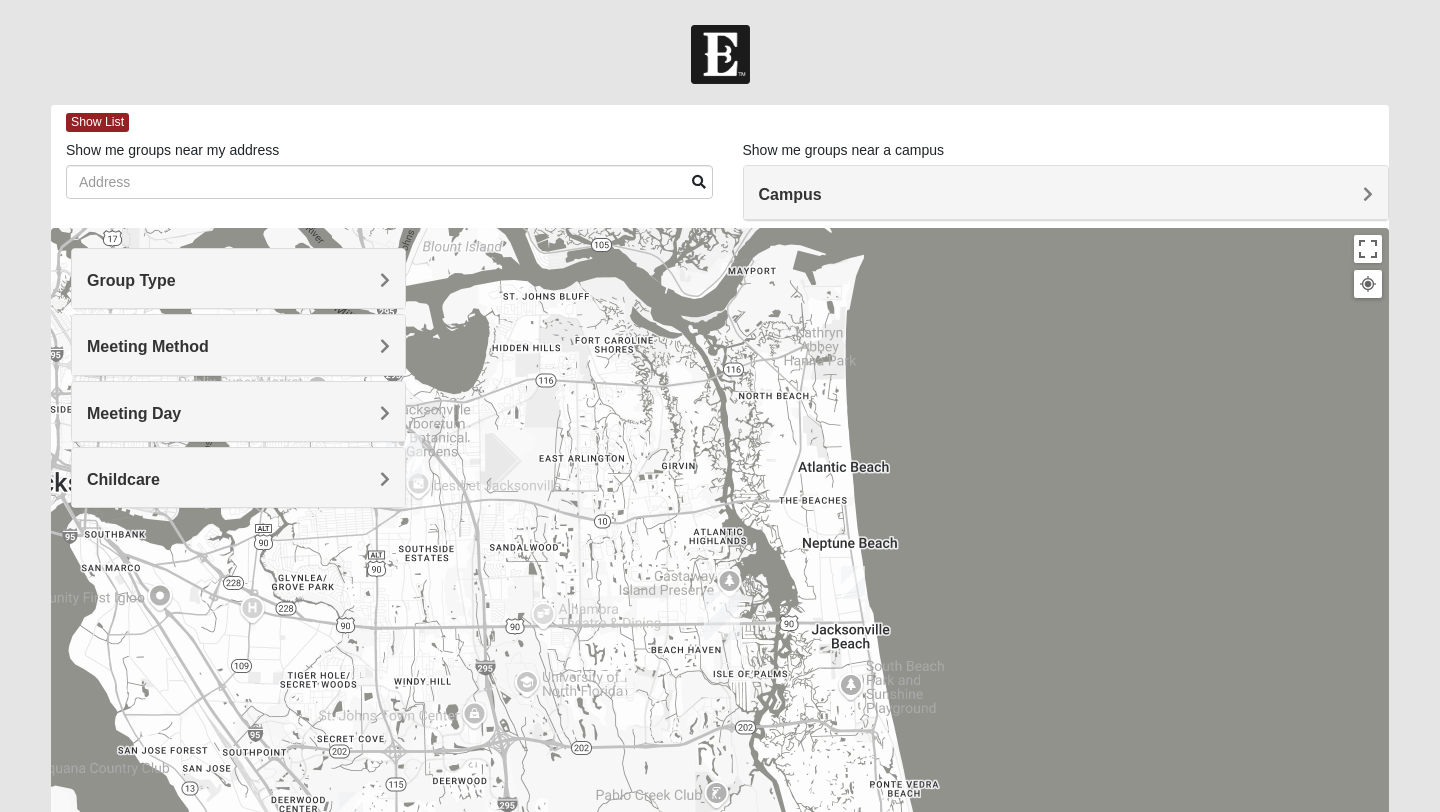 click on "Meeting Method" at bounding box center (148, 346) 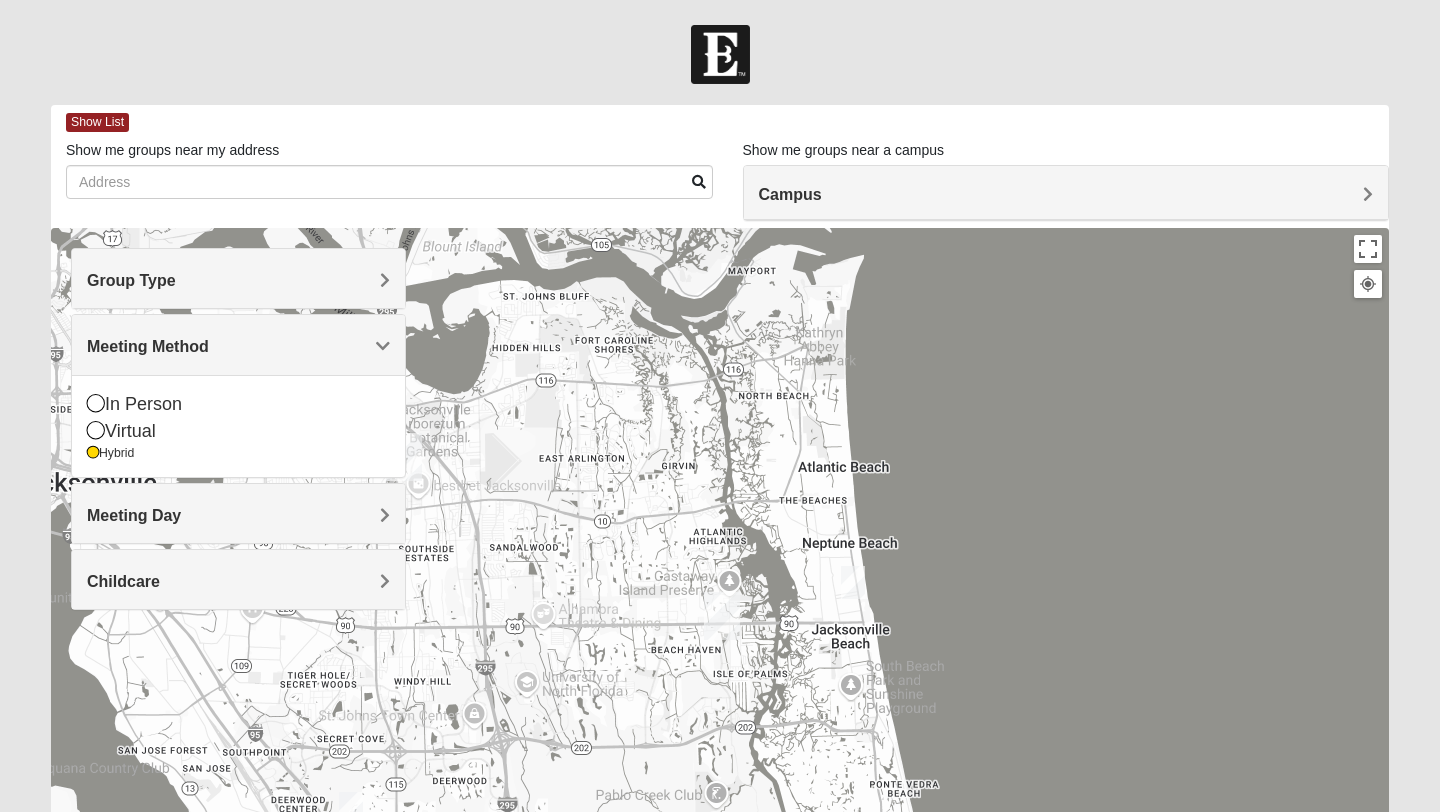 click at bounding box center (720, 628) 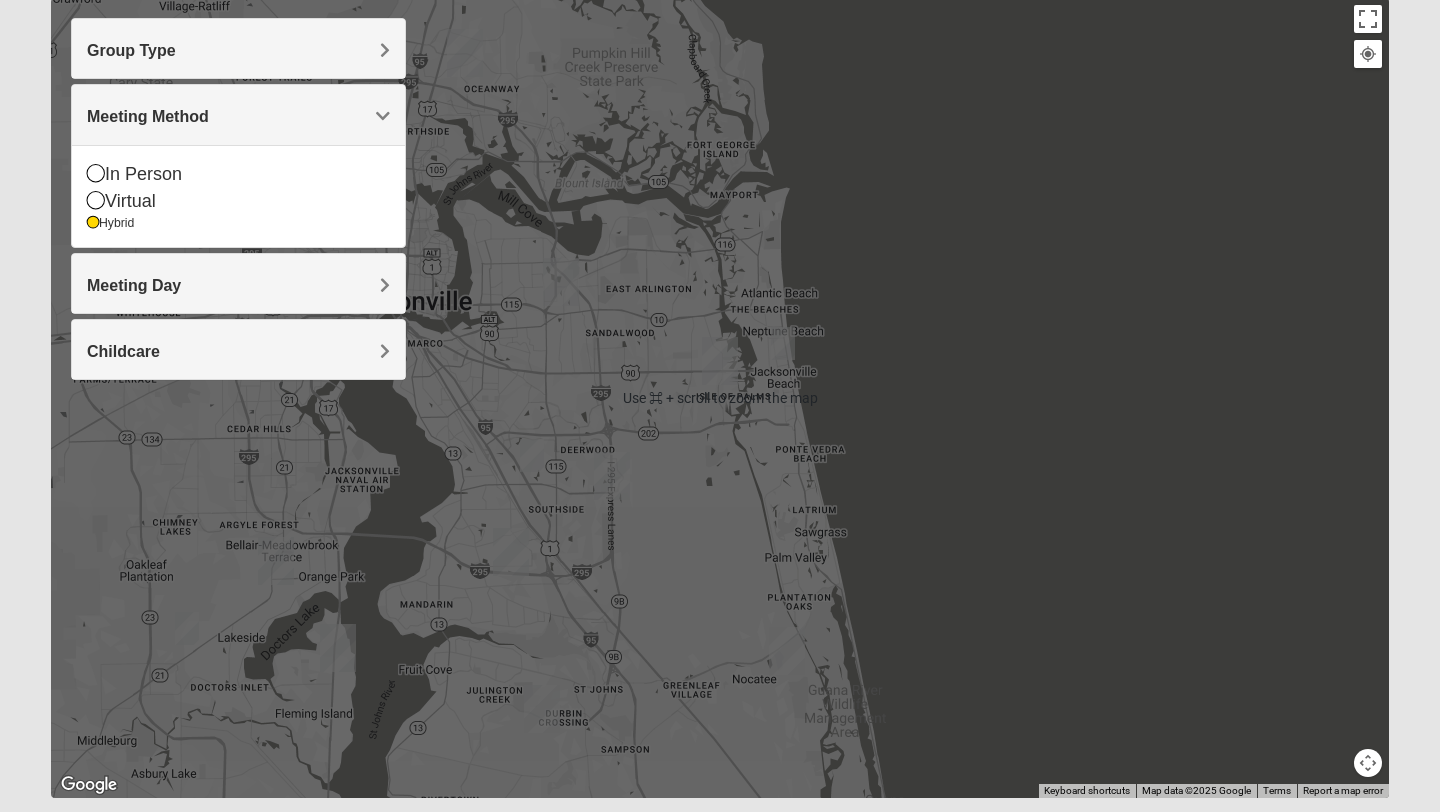 scroll, scrollTop: 237, scrollLeft: 0, axis: vertical 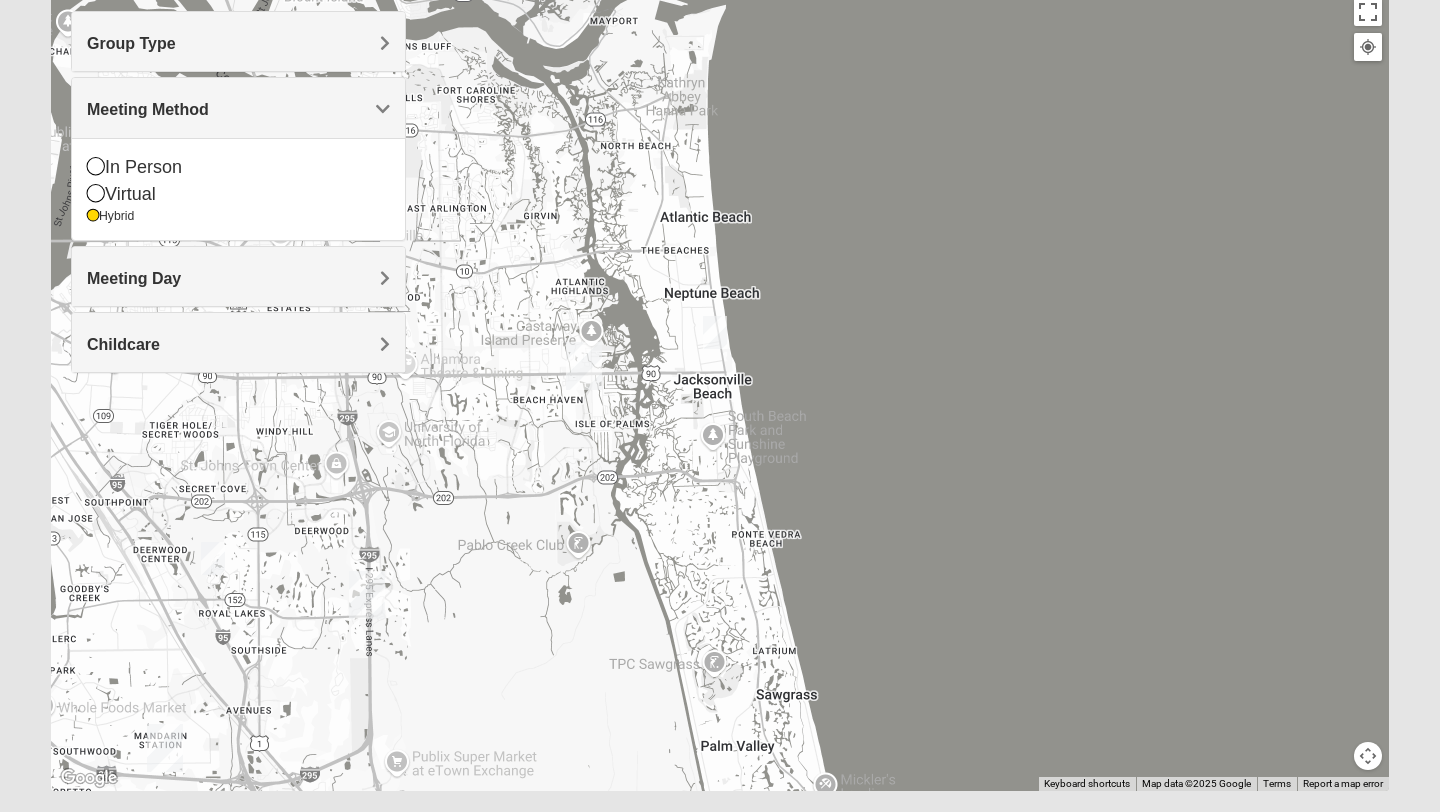 click at bounding box center [715, 332] 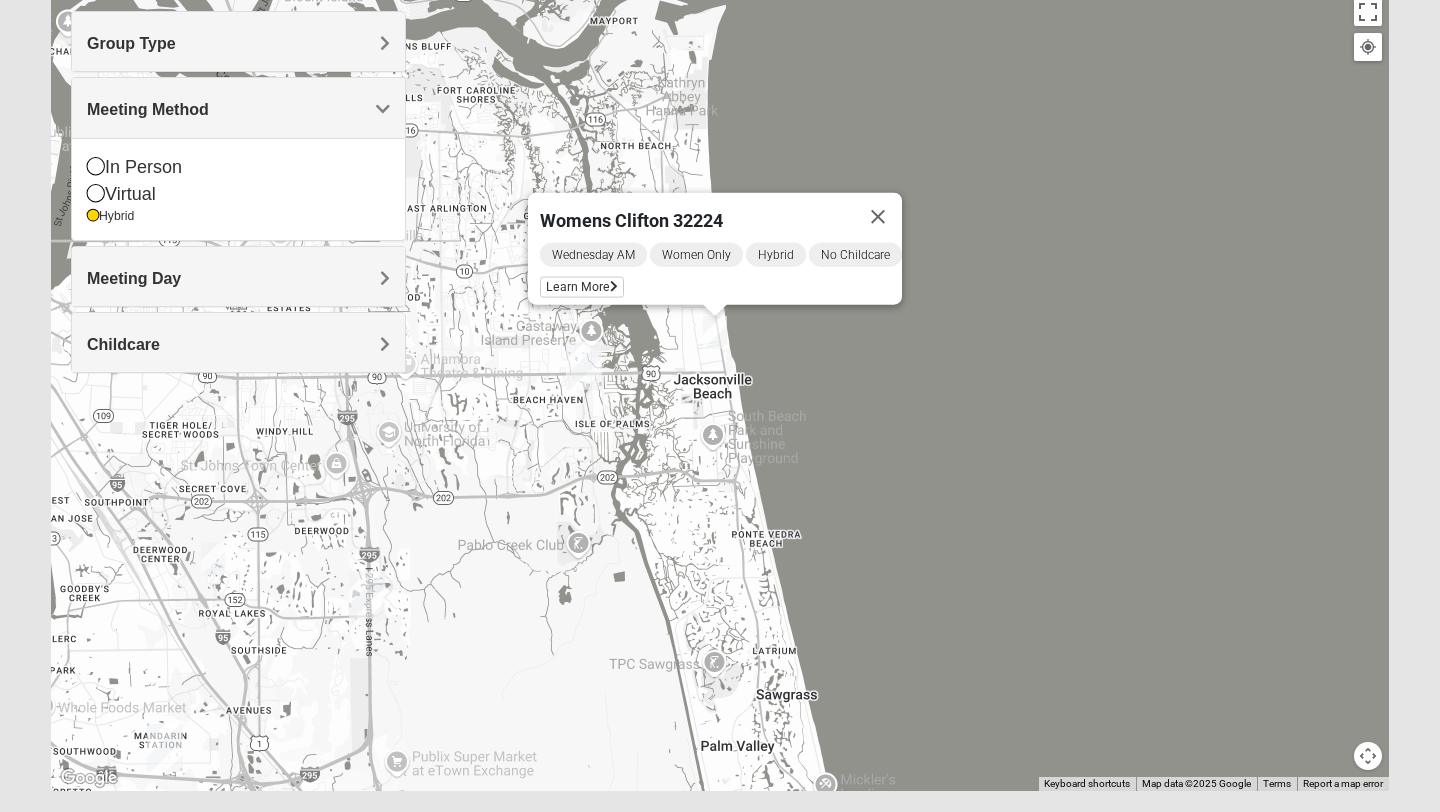 click on "Childcare" at bounding box center [123, 344] 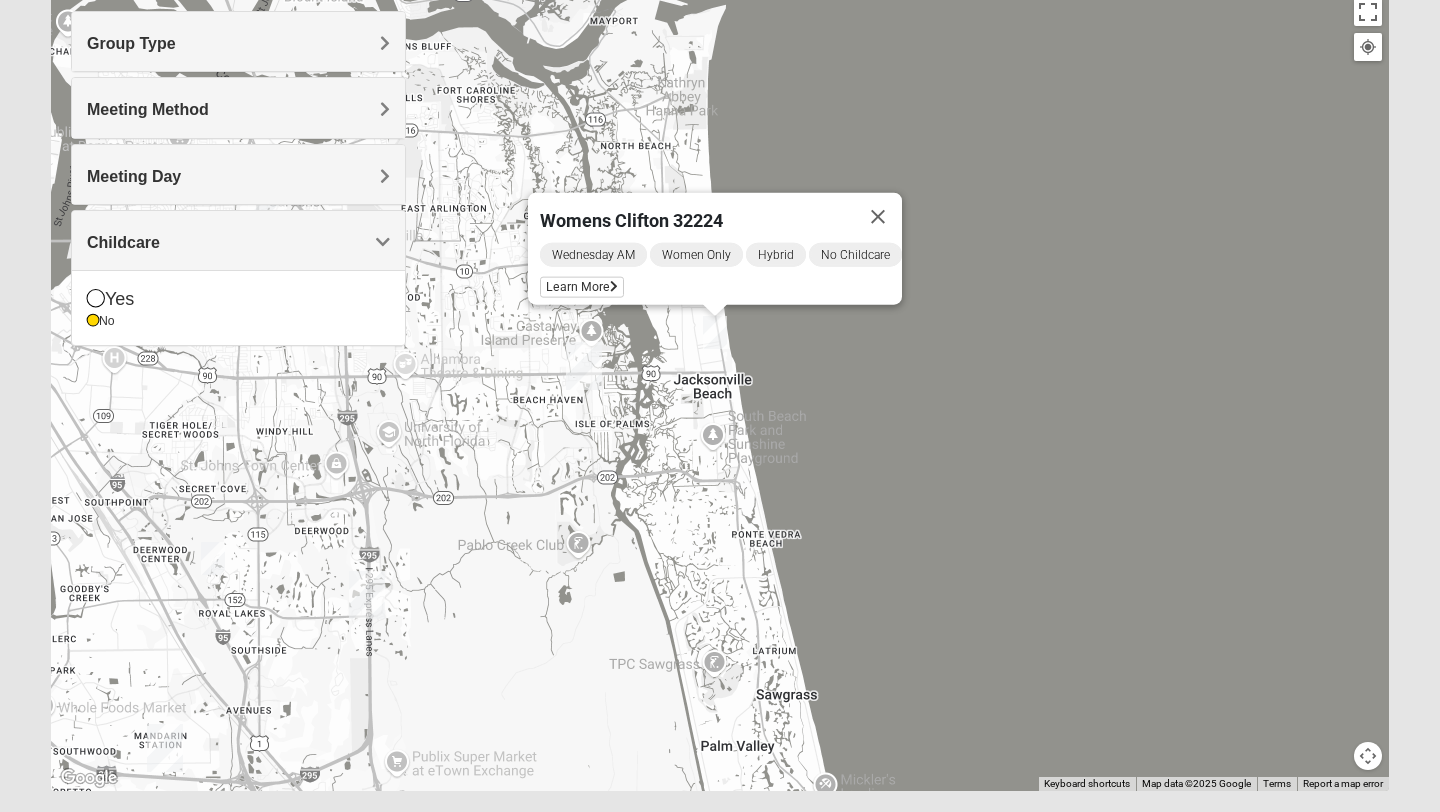 click on "Meeting Day" at bounding box center [238, 176] 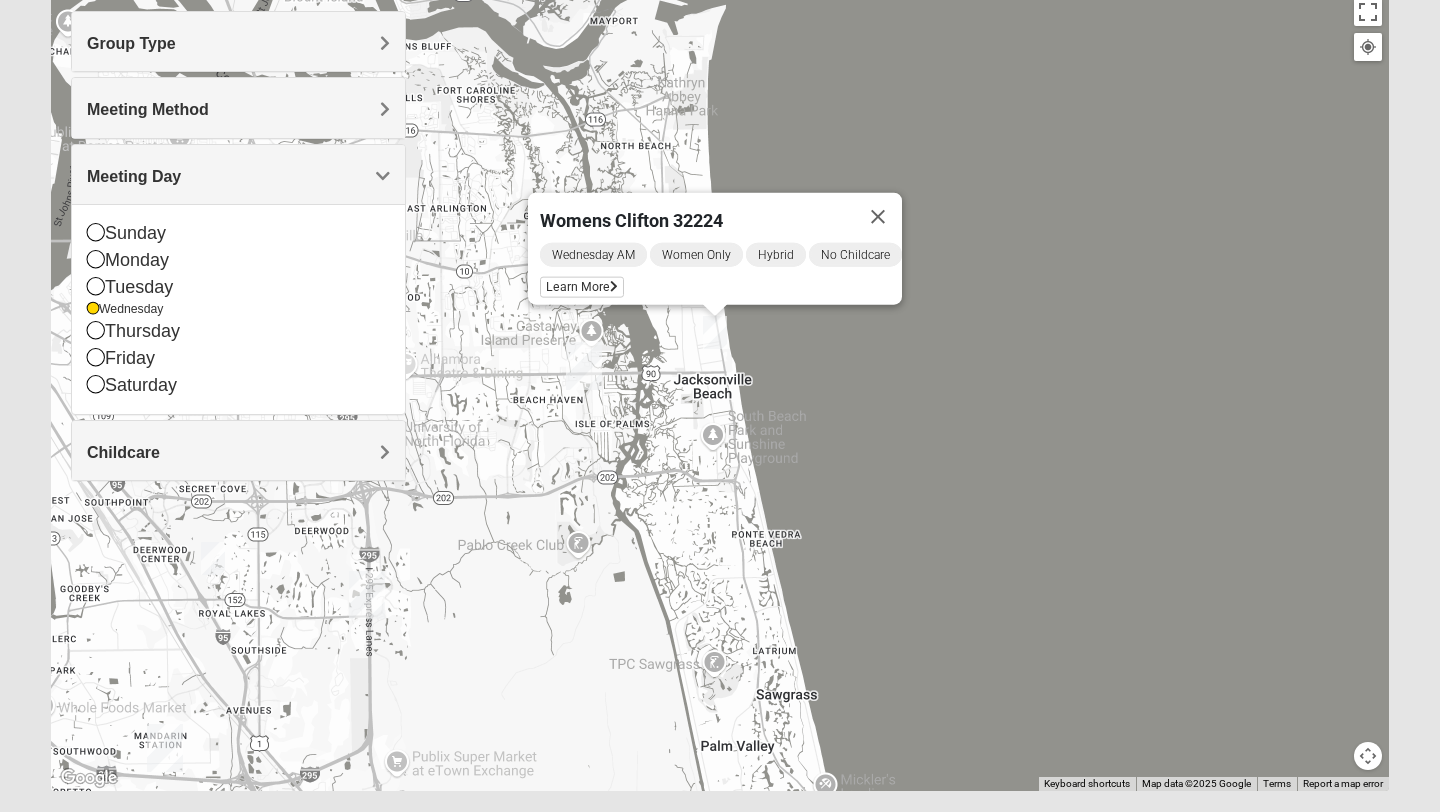 click on "Meeting Method" at bounding box center [238, 109] 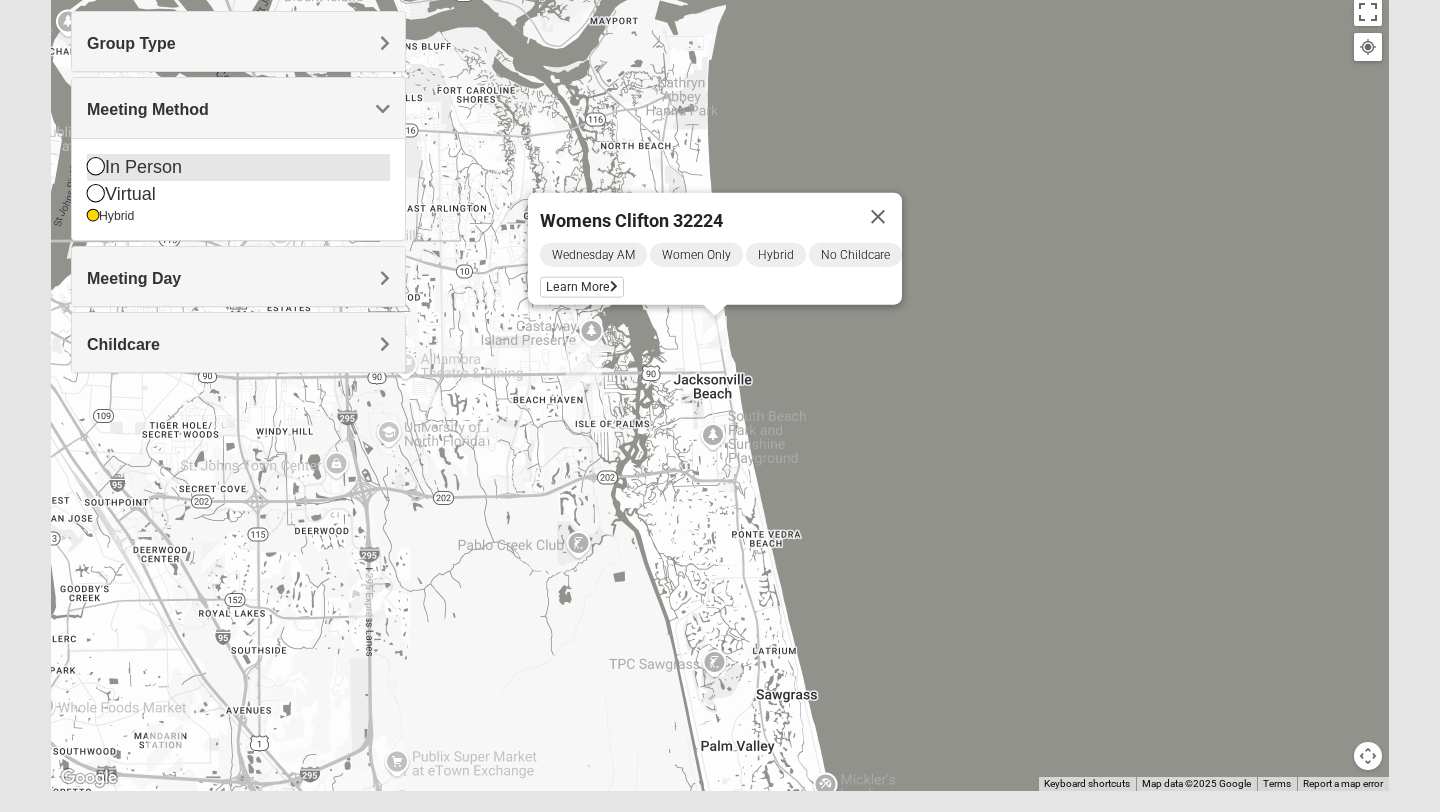 click at bounding box center (96, 166) 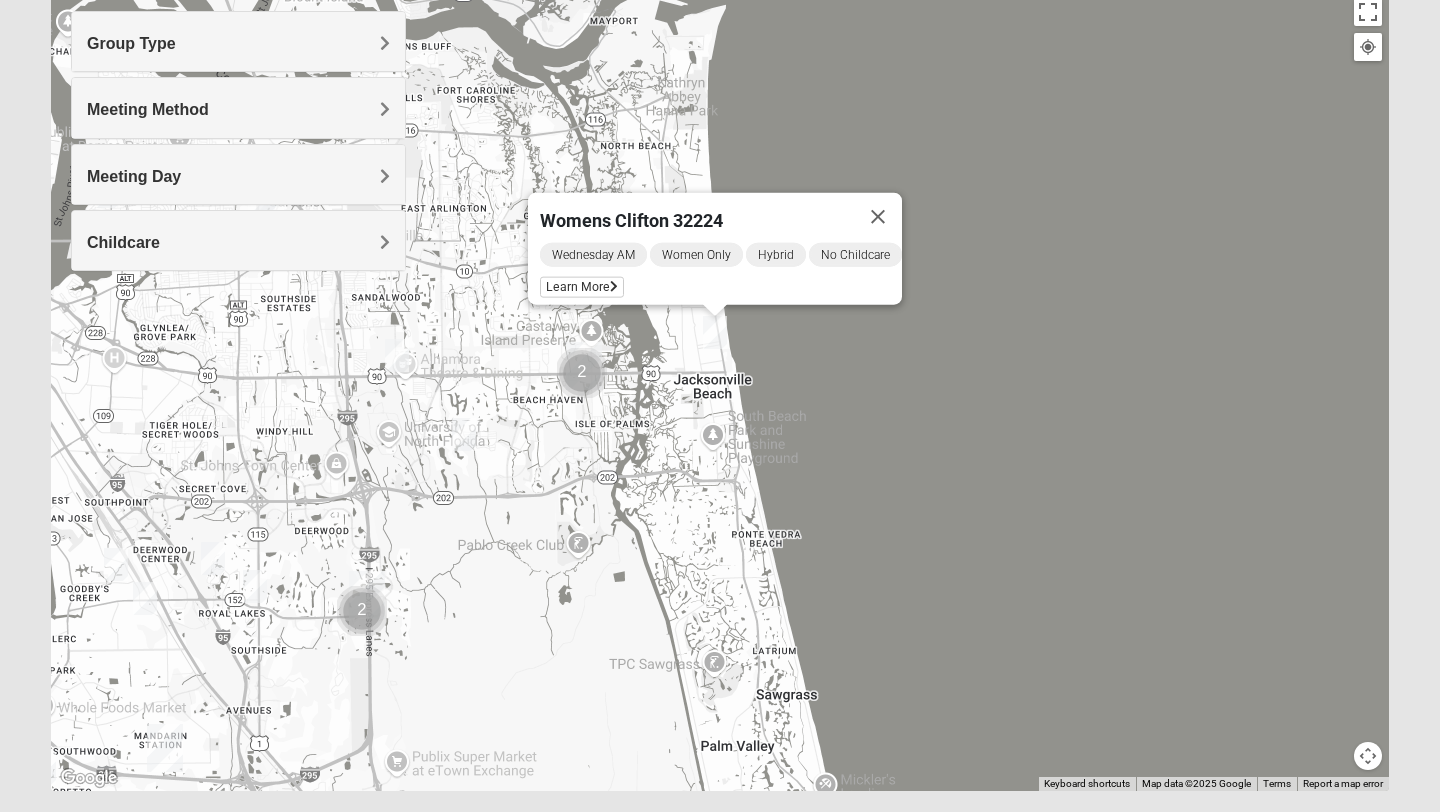click on "Group Type" at bounding box center (131, 43) 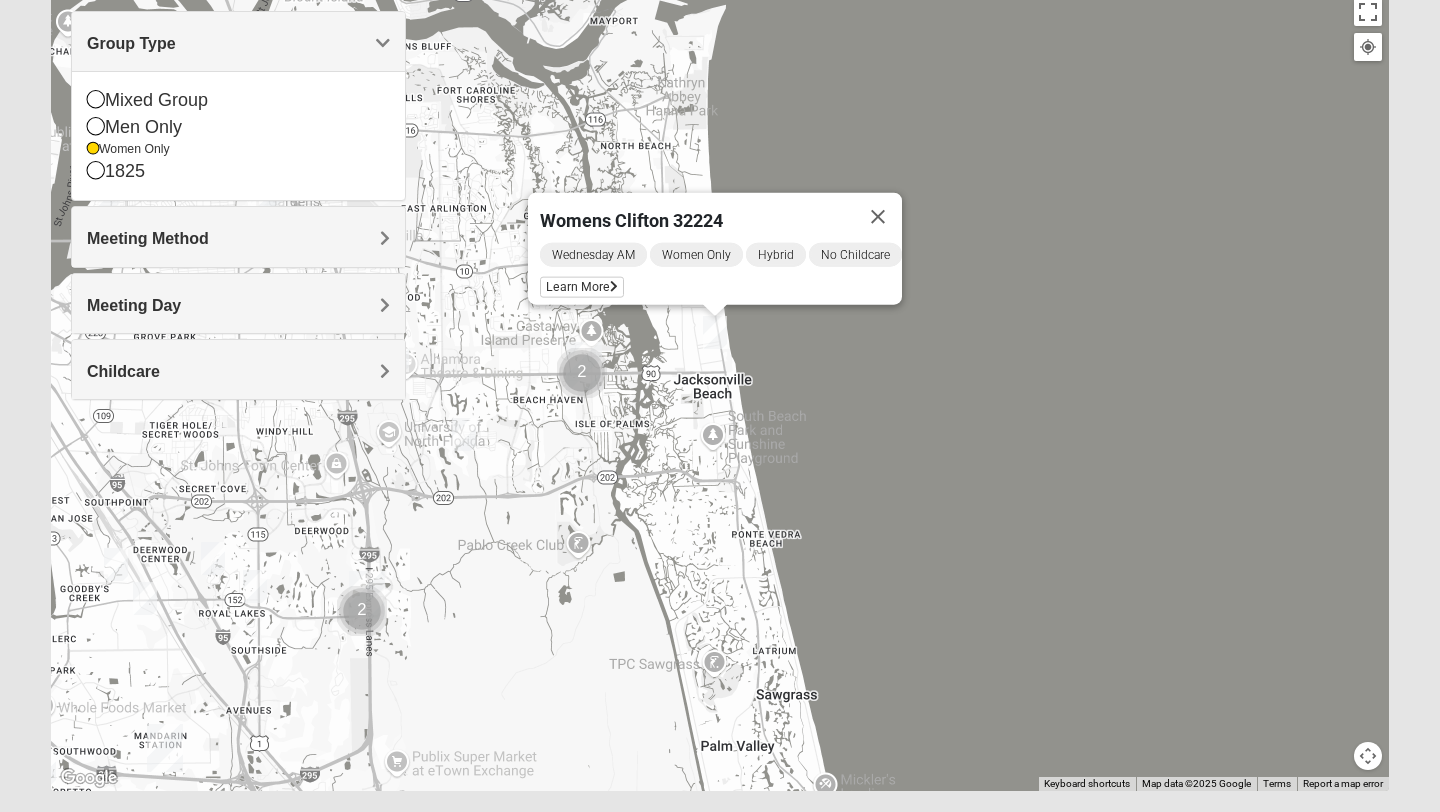 click on "Group Type" at bounding box center [131, 43] 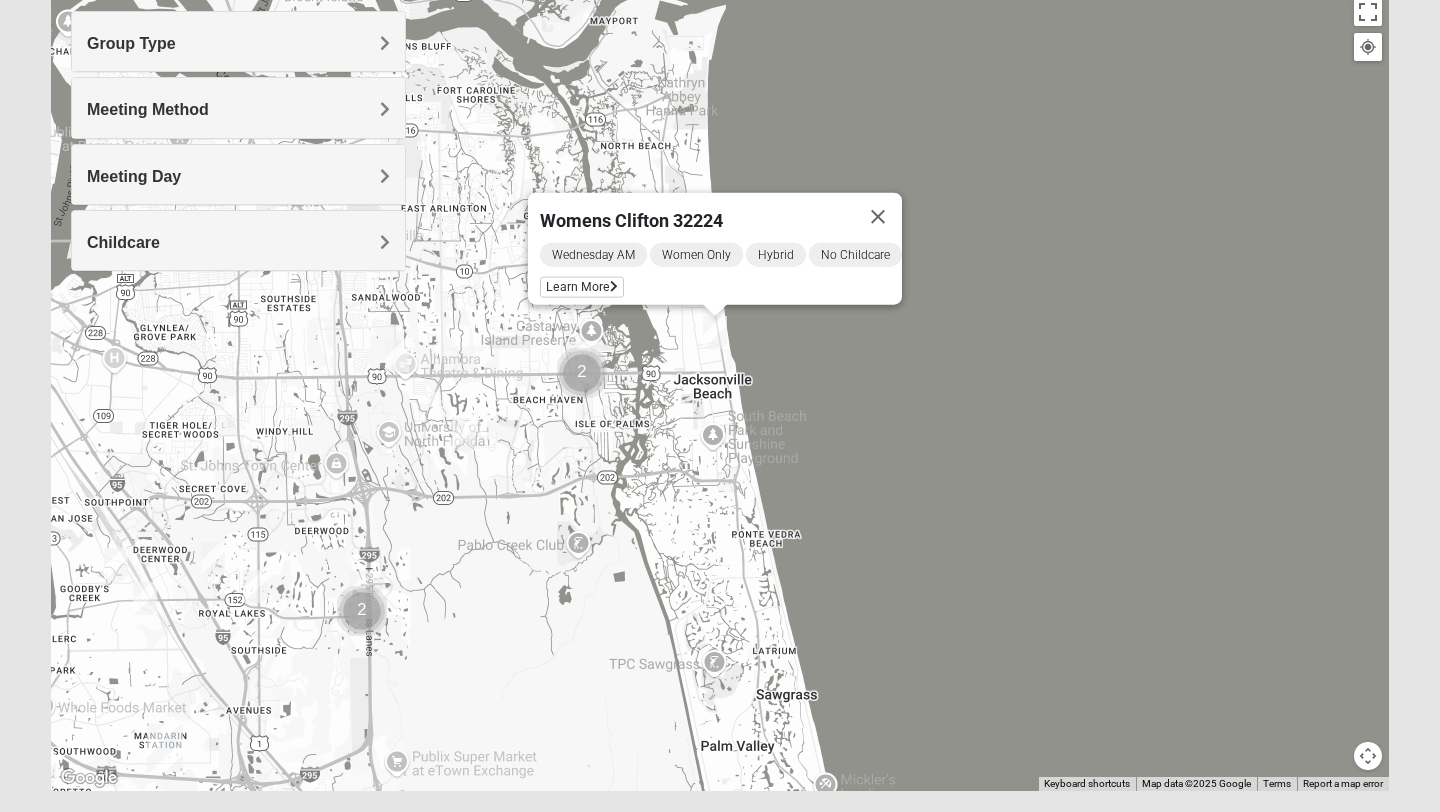 click at bounding box center (582, 373) 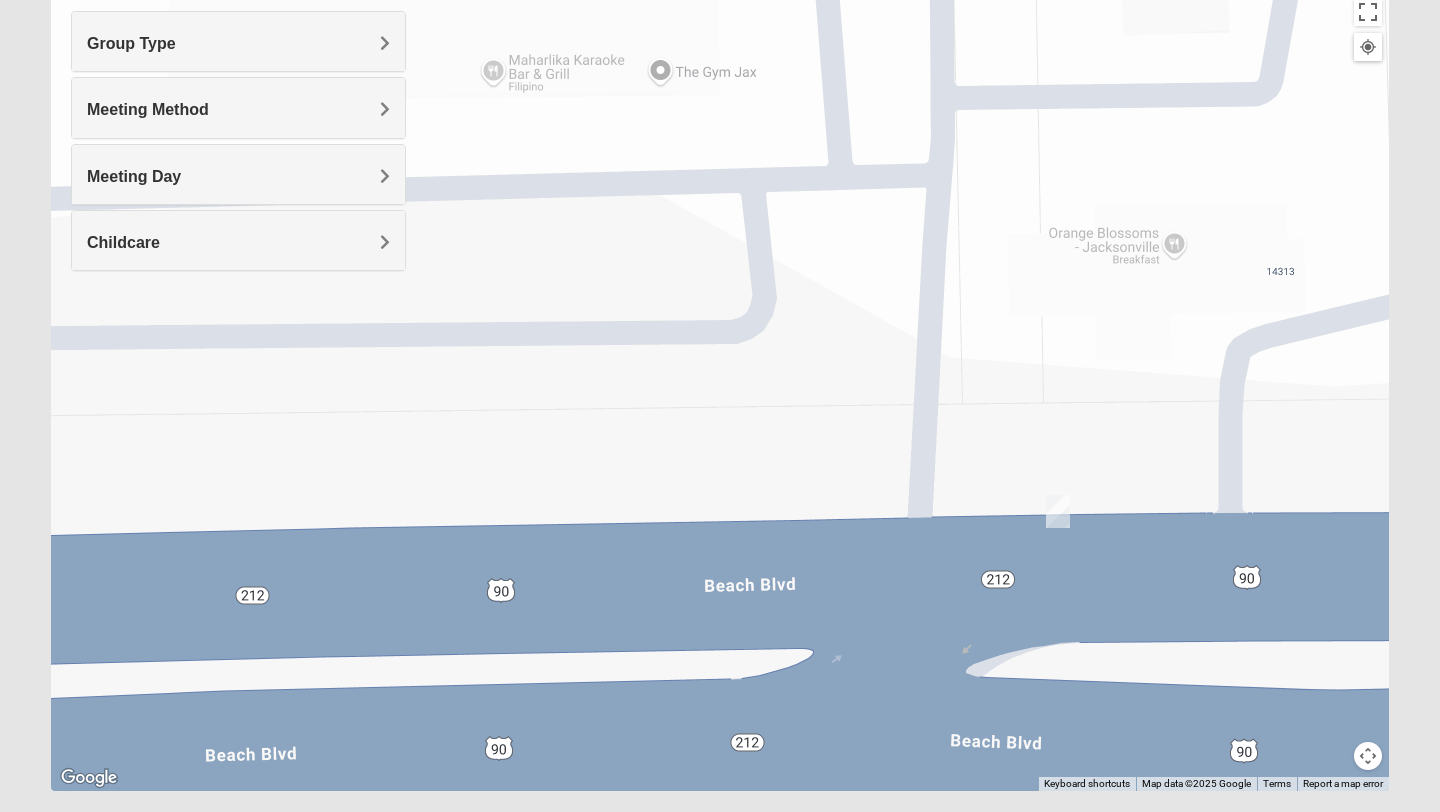 scroll, scrollTop: 0, scrollLeft: 0, axis: both 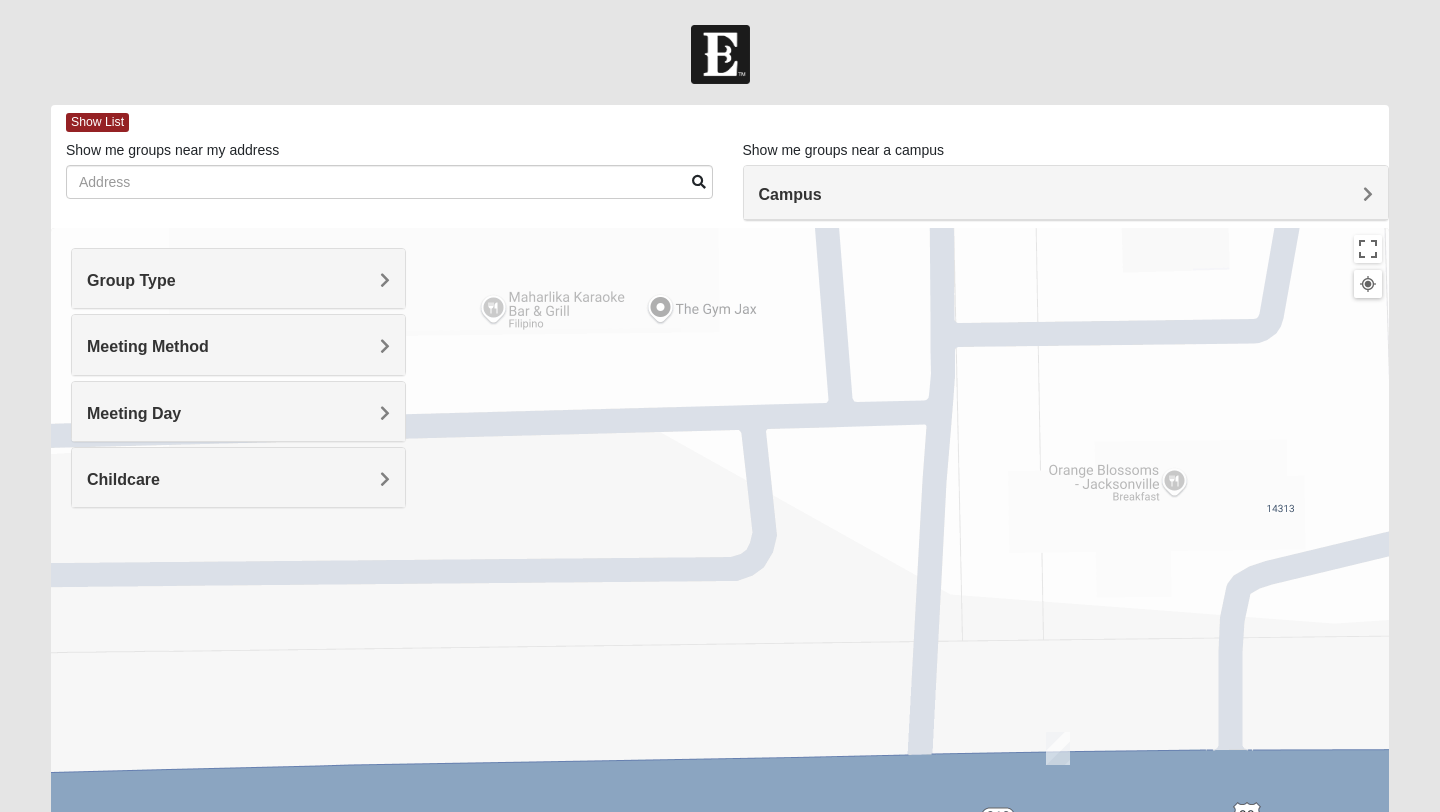 click on "Show List" at bounding box center (727, 122) 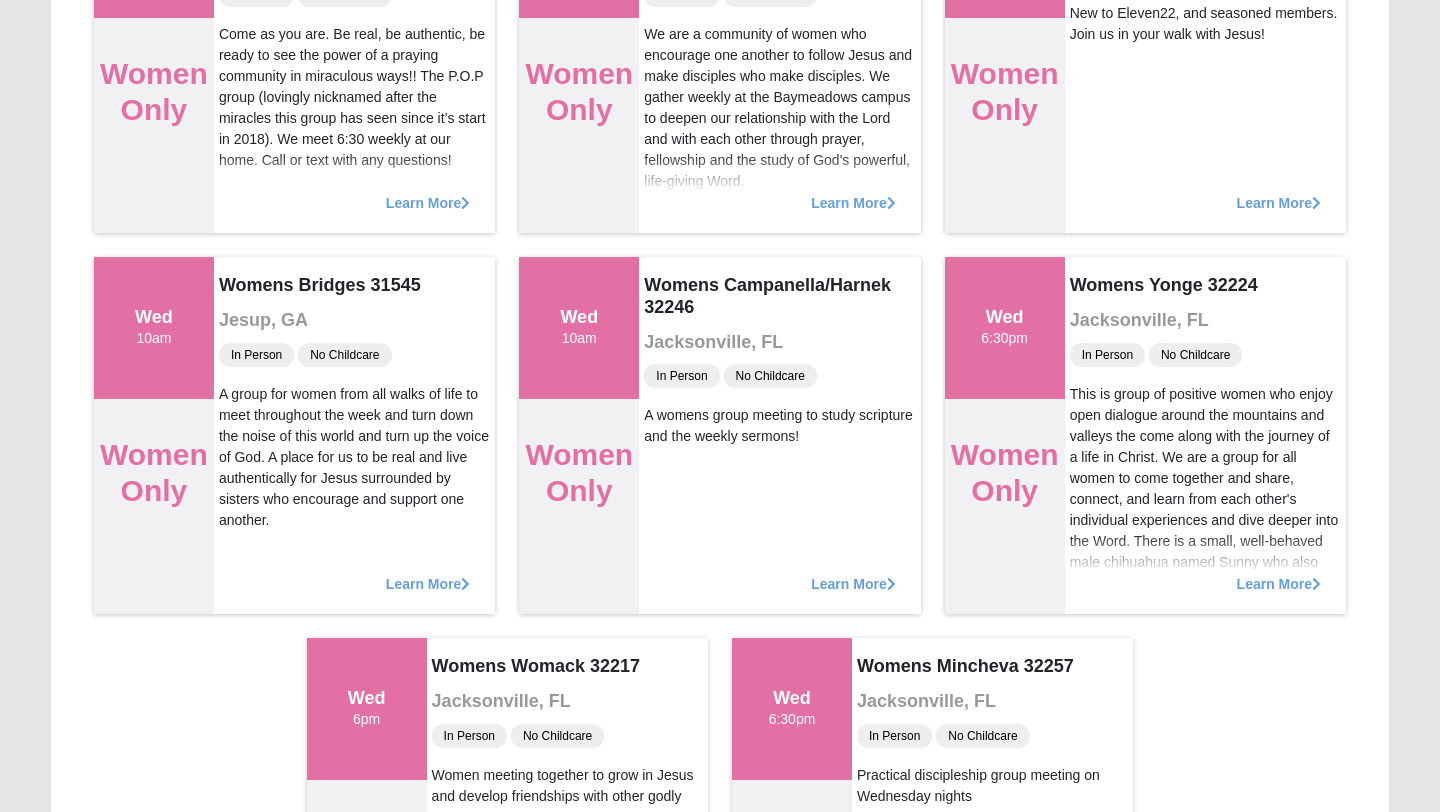 scroll, scrollTop: 2171, scrollLeft: 0, axis: vertical 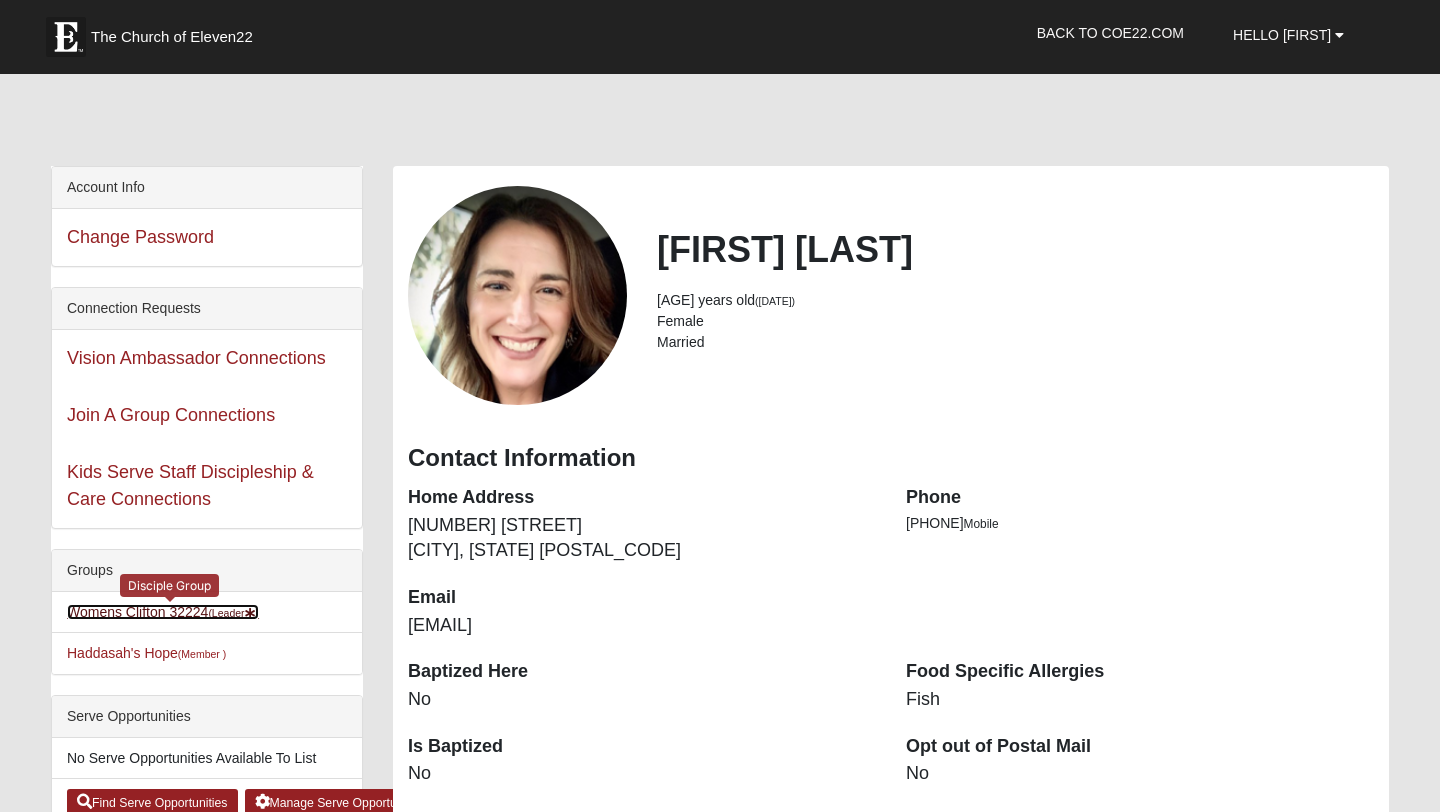 click on "Womens [BRAND] 32224 (Leader )" at bounding box center (163, 612) 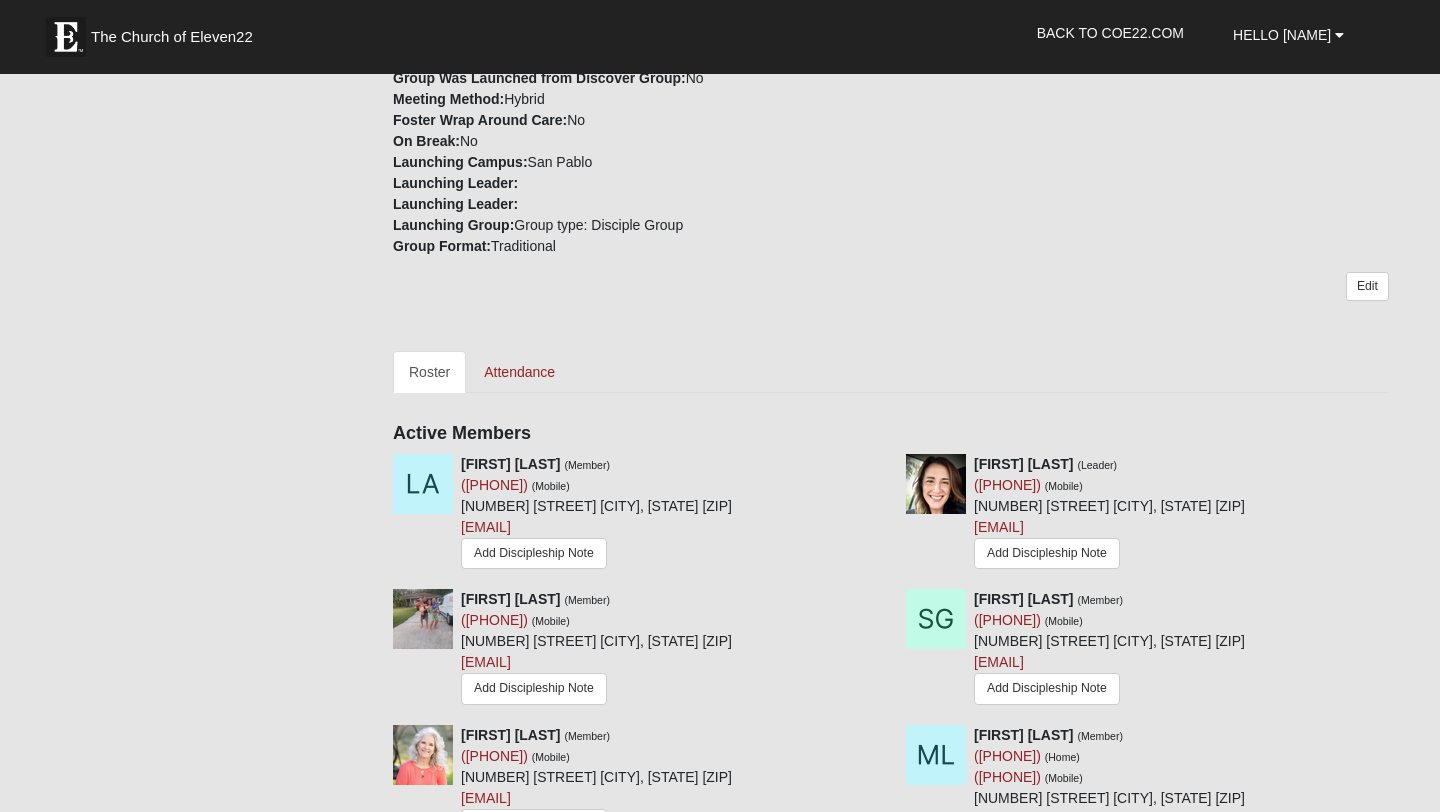 scroll, scrollTop: 623, scrollLeft: 0, axis: vertical 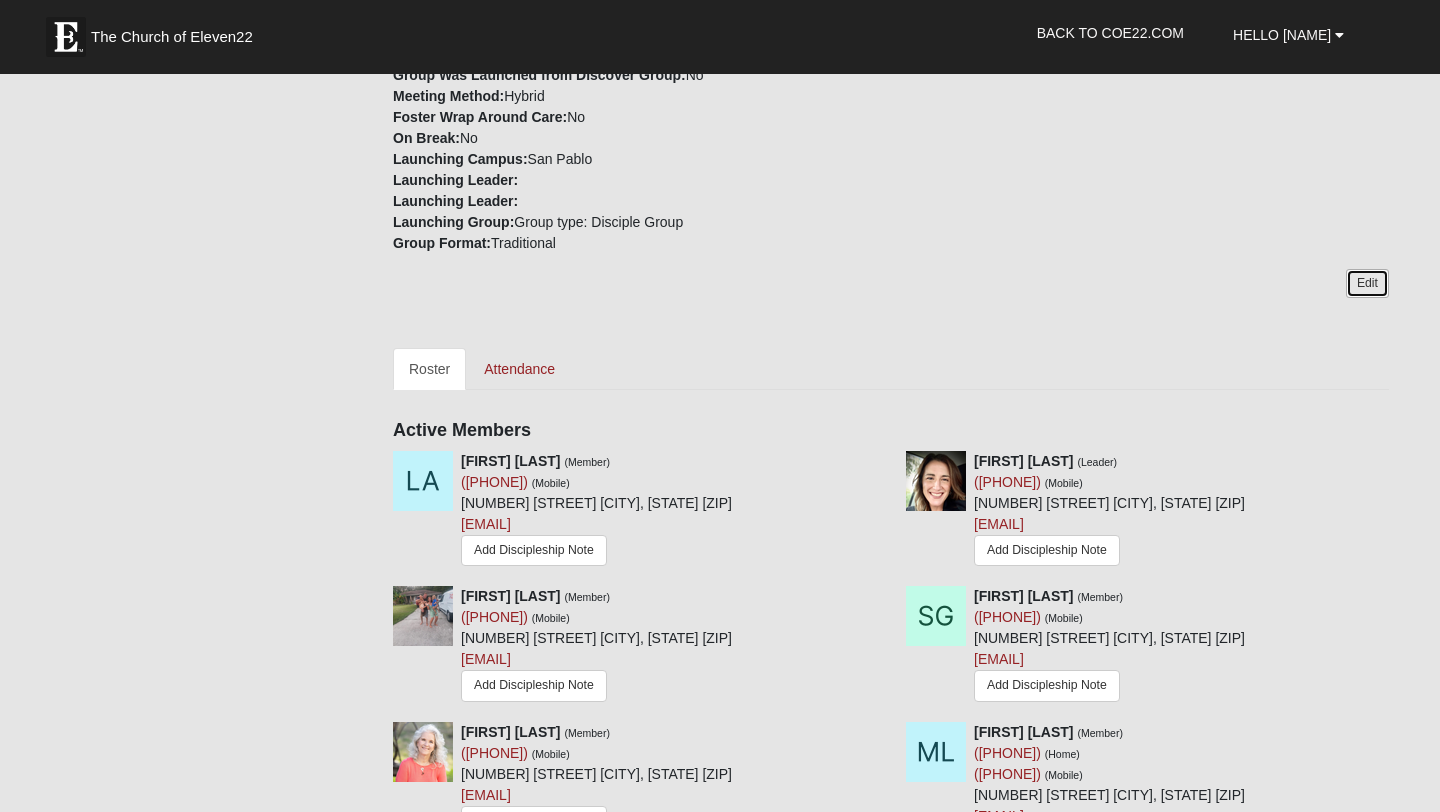 click on "Edit" at bounding box center (1367, 283) 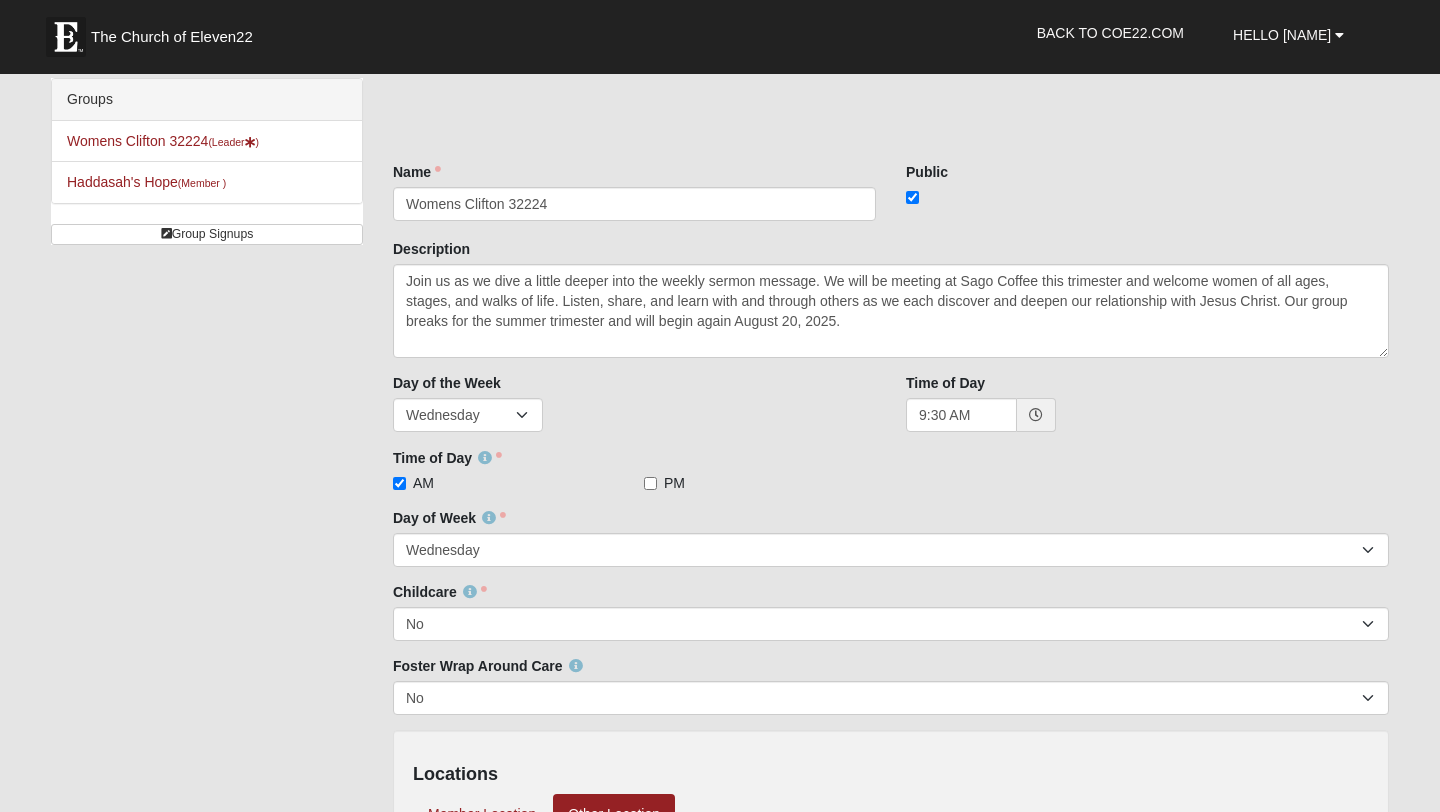 scroll, scrollTop: 0, scrollLeft: 0, axis: both 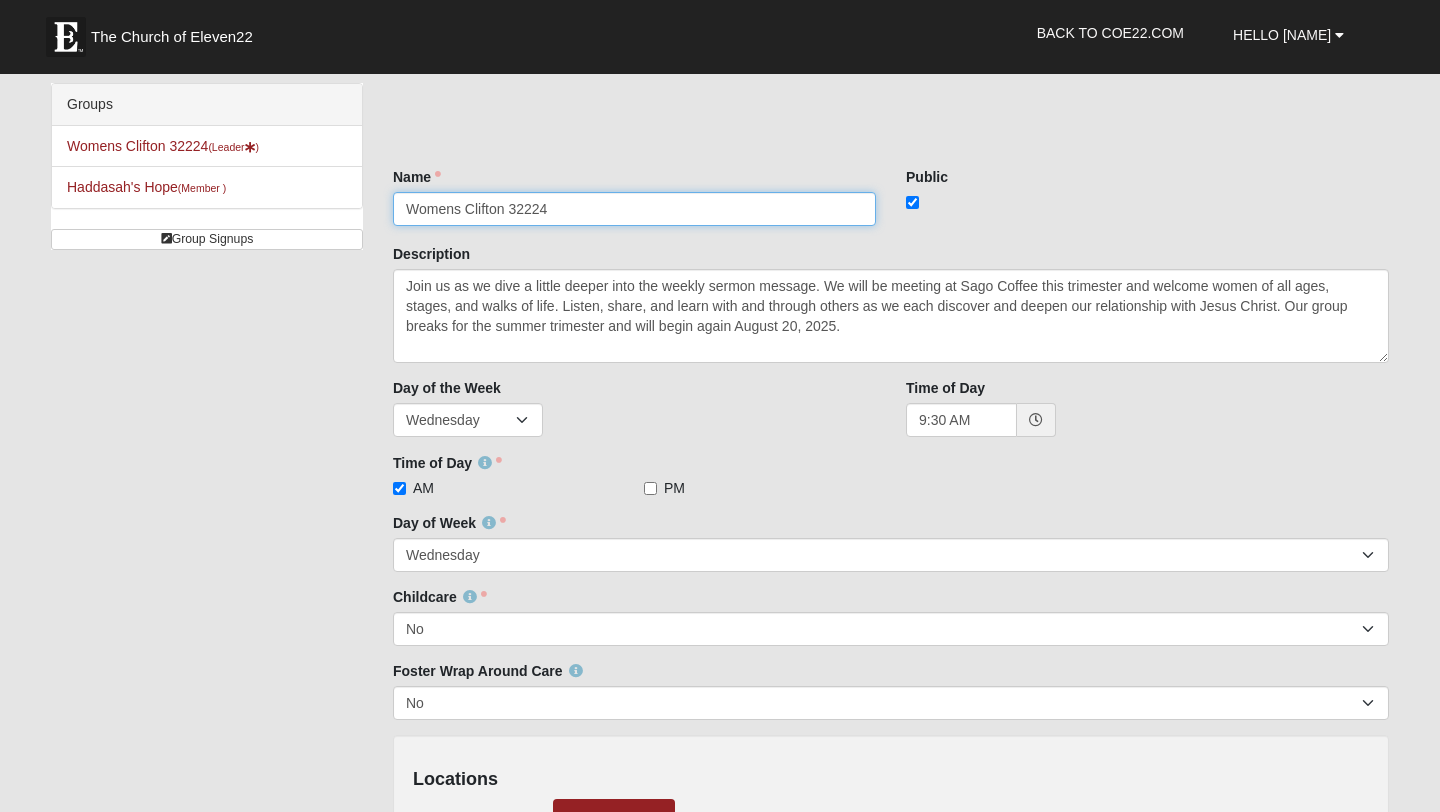 click on "Womens Clifton 32224" at bounding box center [634, 209] 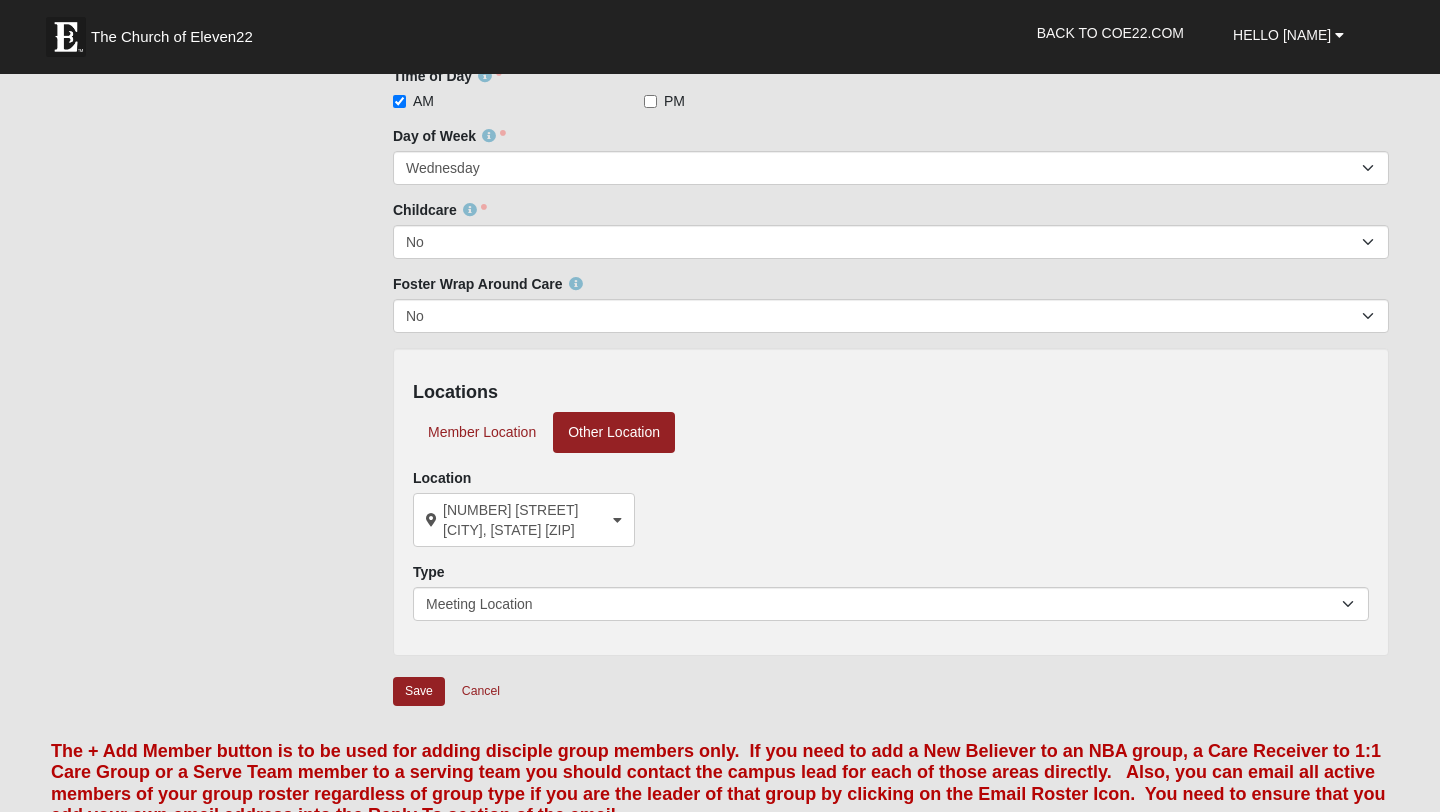 scroll, scrollTop: 395, scrollLeft: 0, axis: vertical 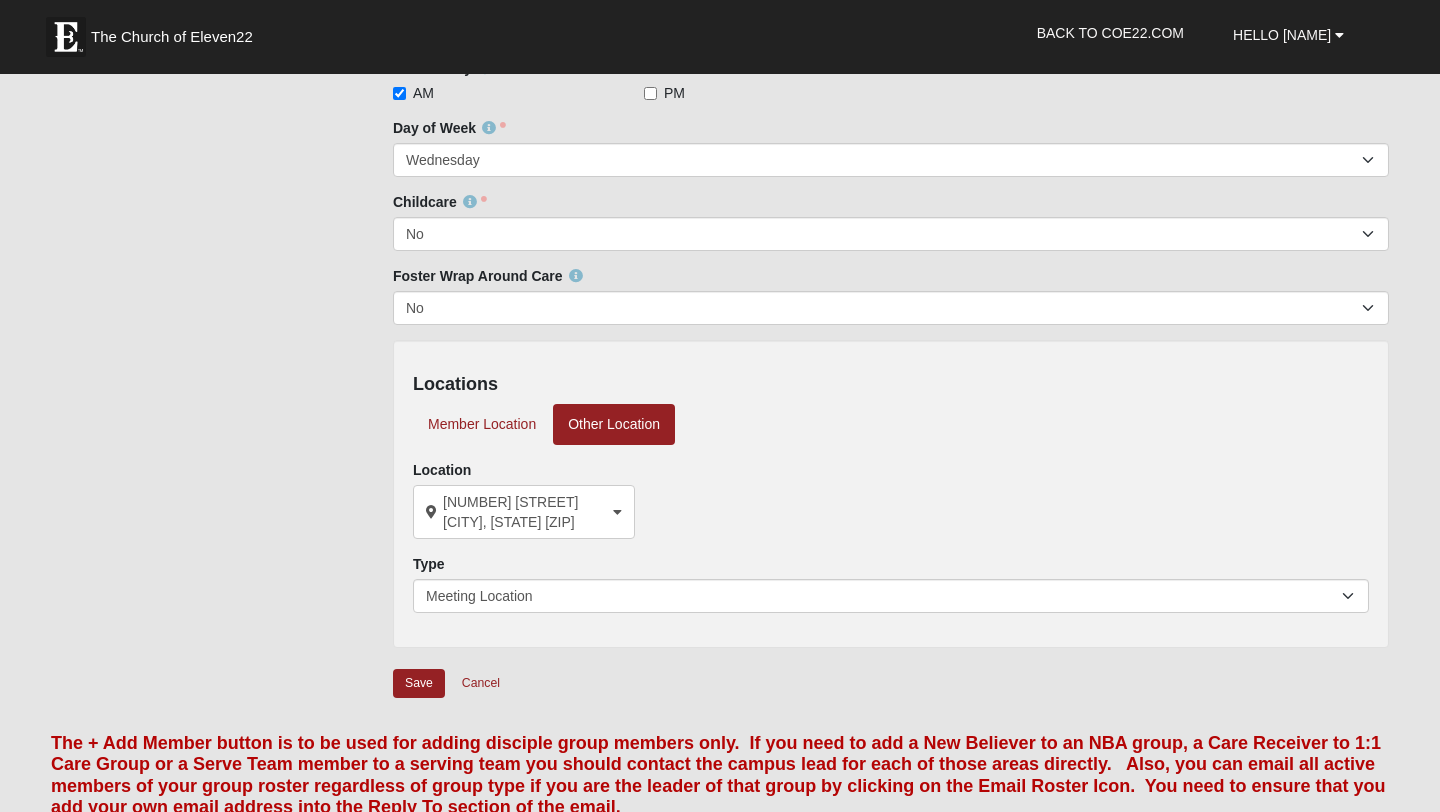 type on "Womens Clifton" 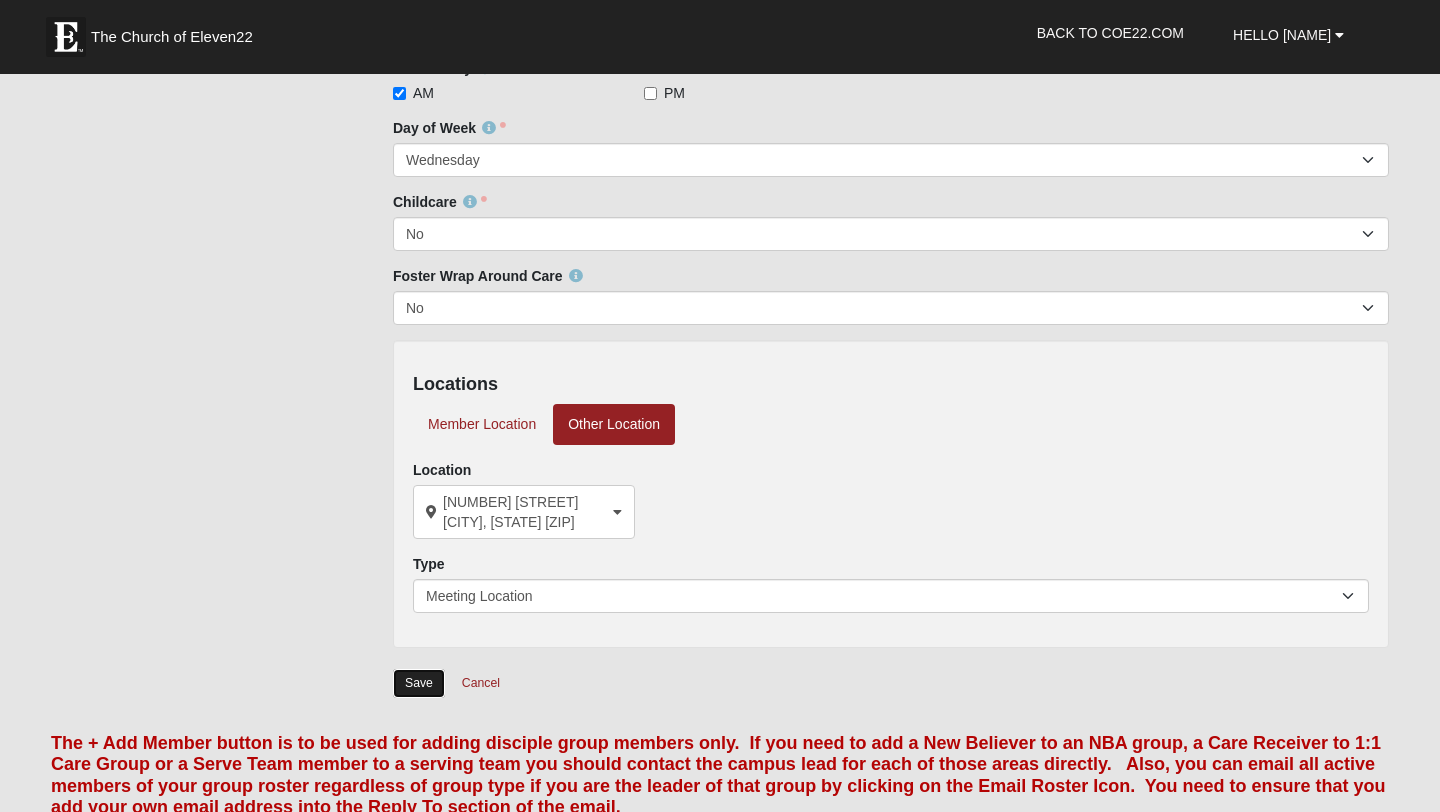 click on "Save" at bounding box center [419, 683] 